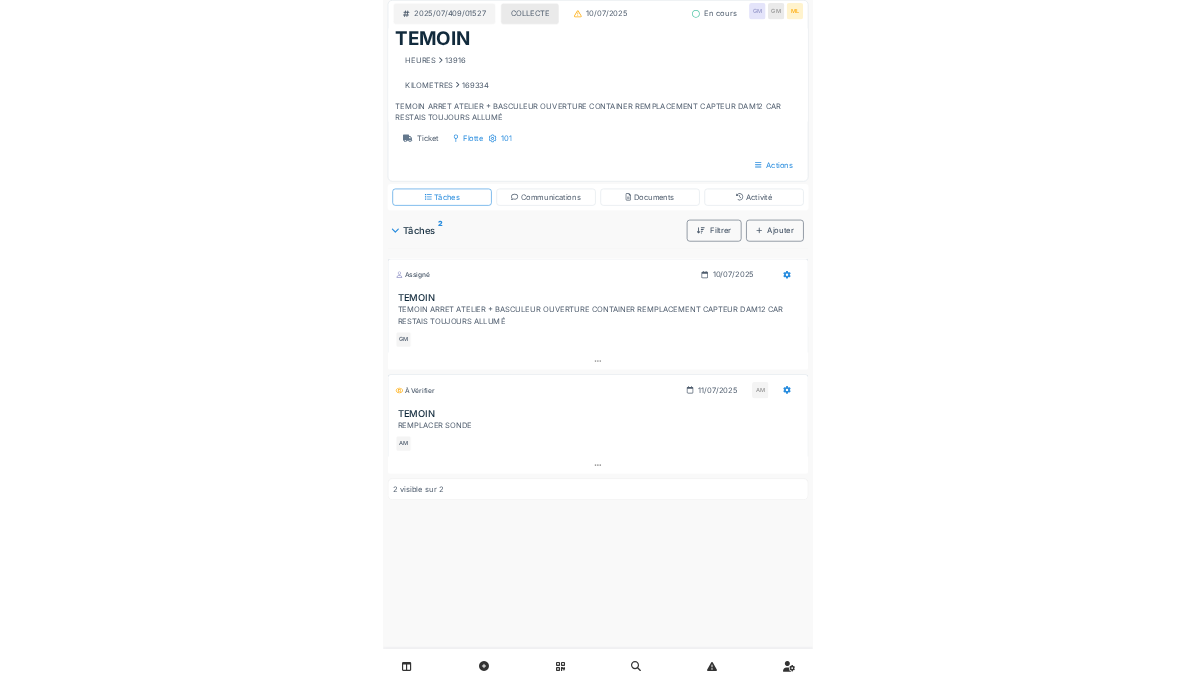 scroll, scrollTop: 0, scrollLeft: 0, axis: both 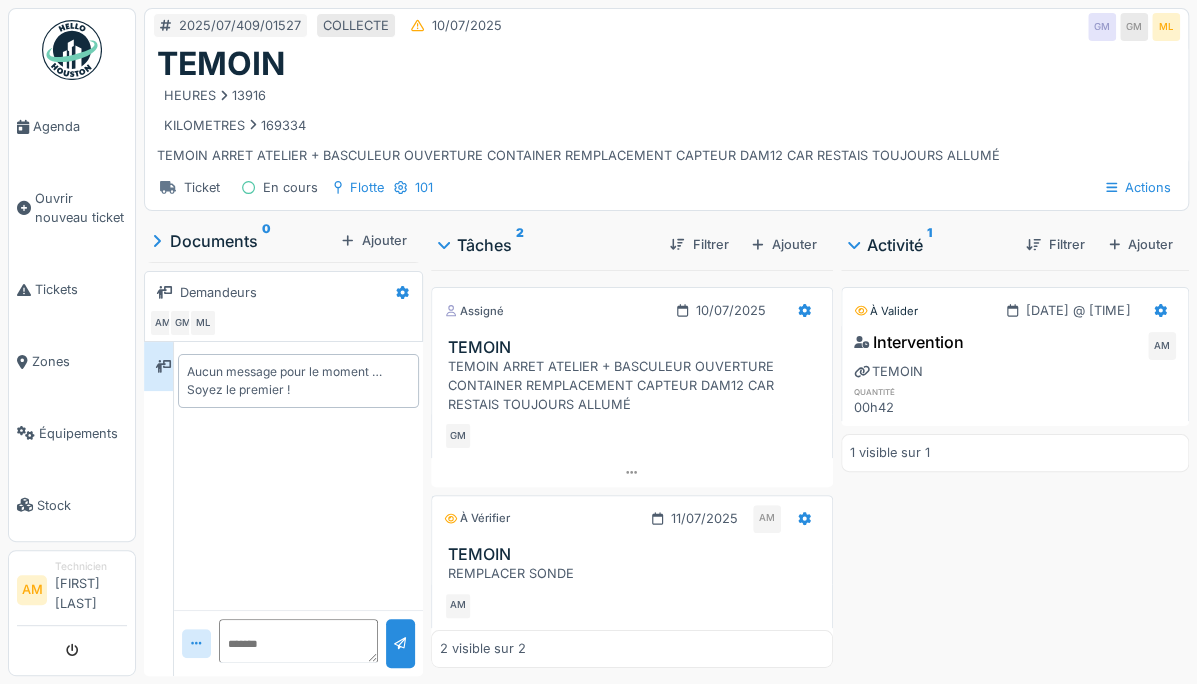click on "Tickets" at bounding box center (81, 289) 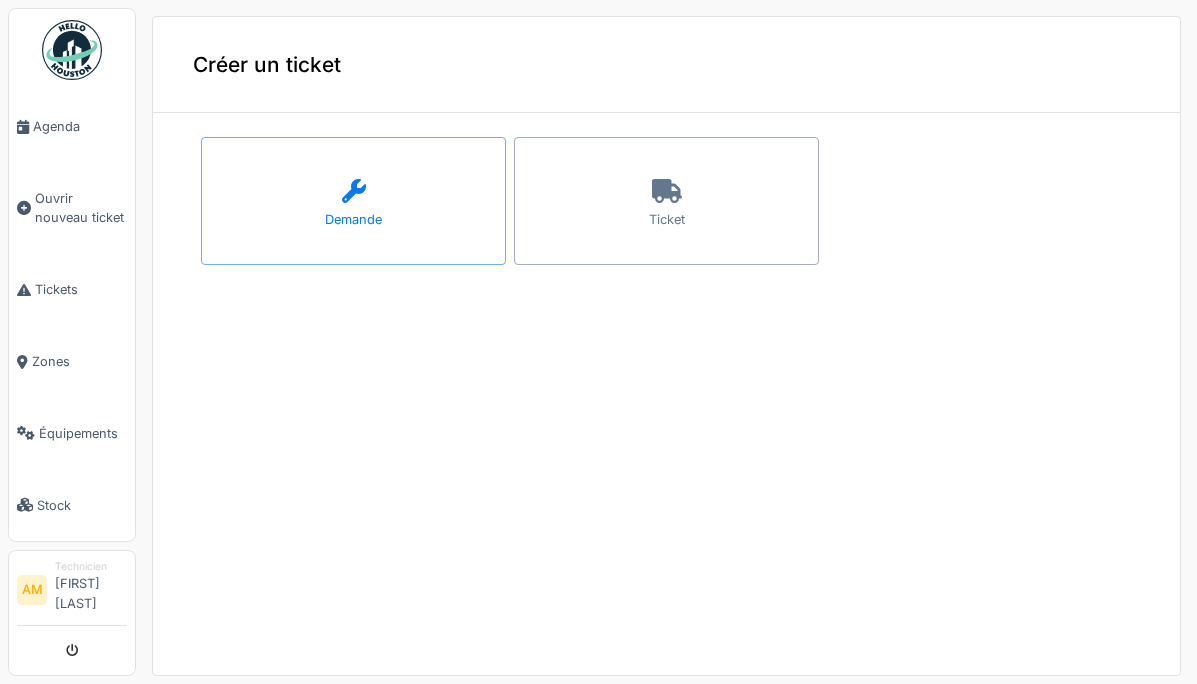scroll, scrollTop: 0, scrollLeft: 0, axis: both 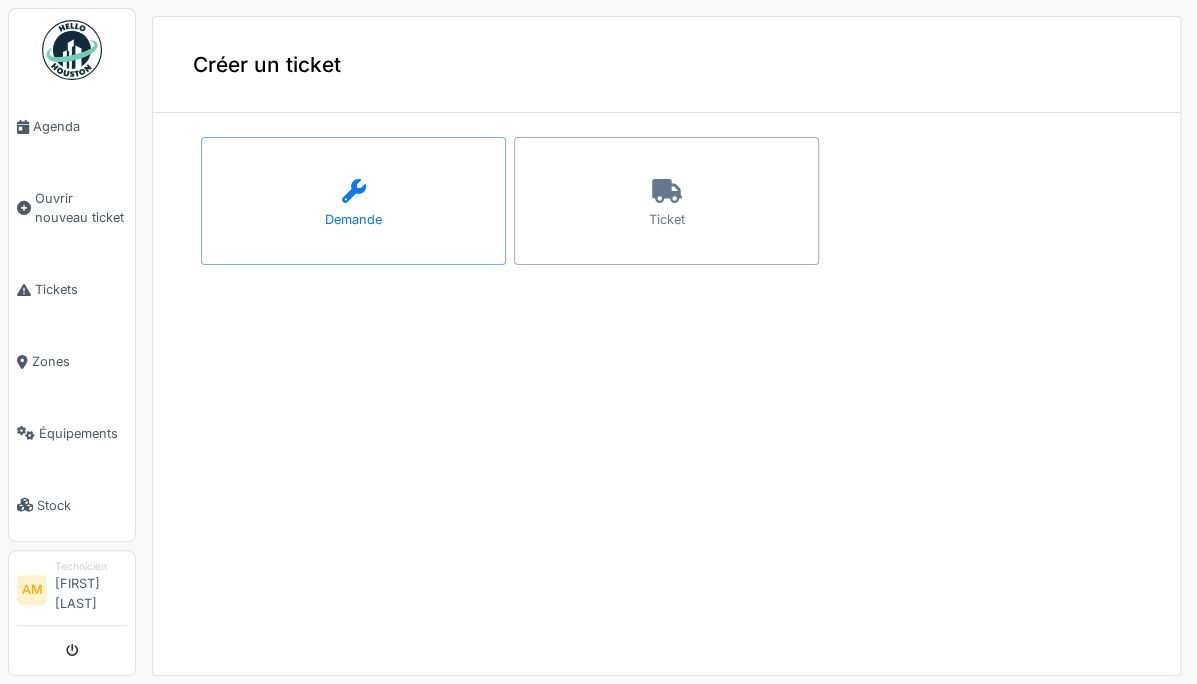click on "Ticket" at bounding box center [666, 201] 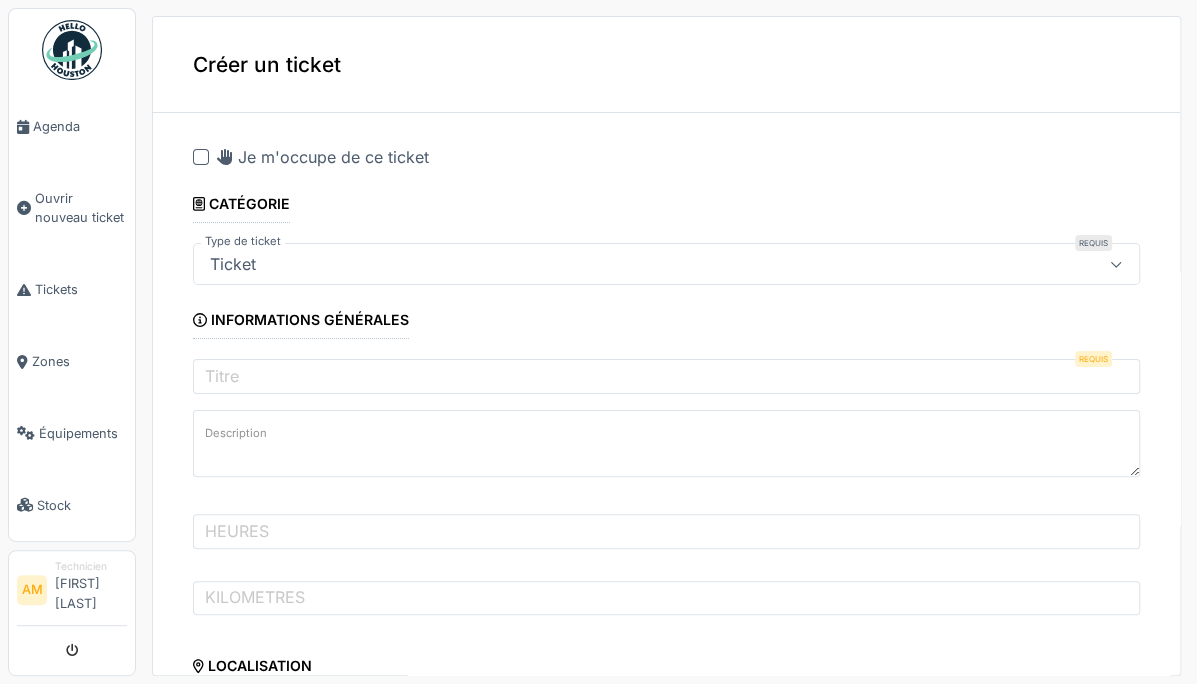 click 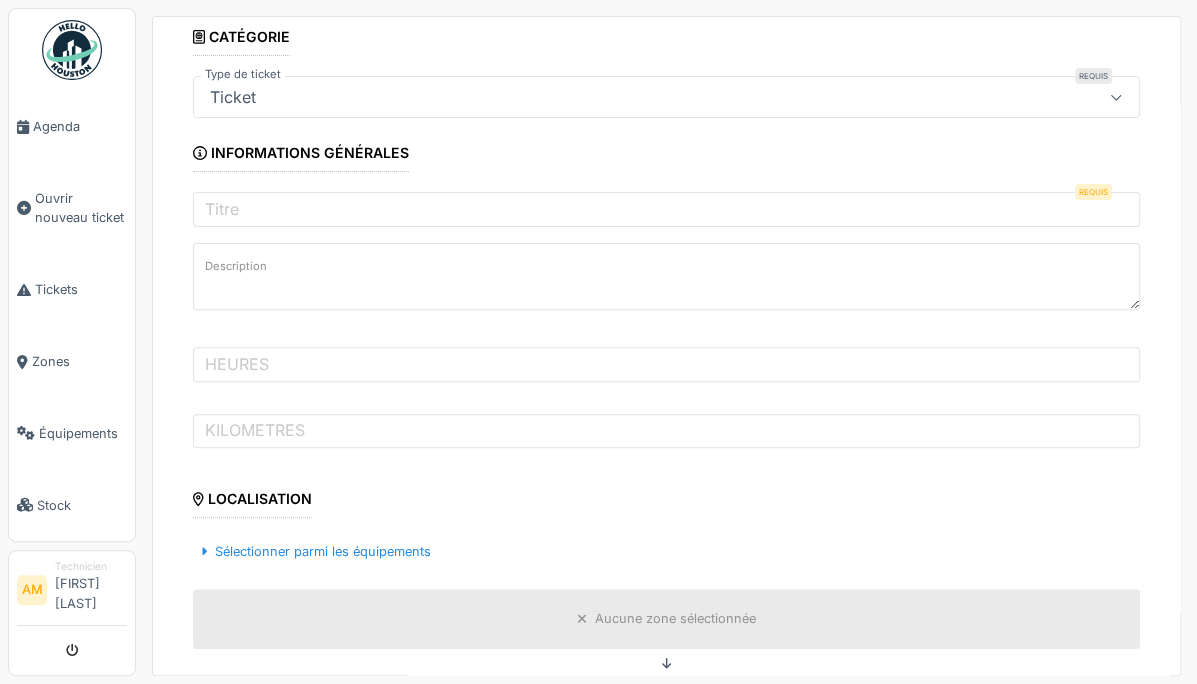 scroll, scrollTop: 188, scrollLeft: 0, axis: vertical 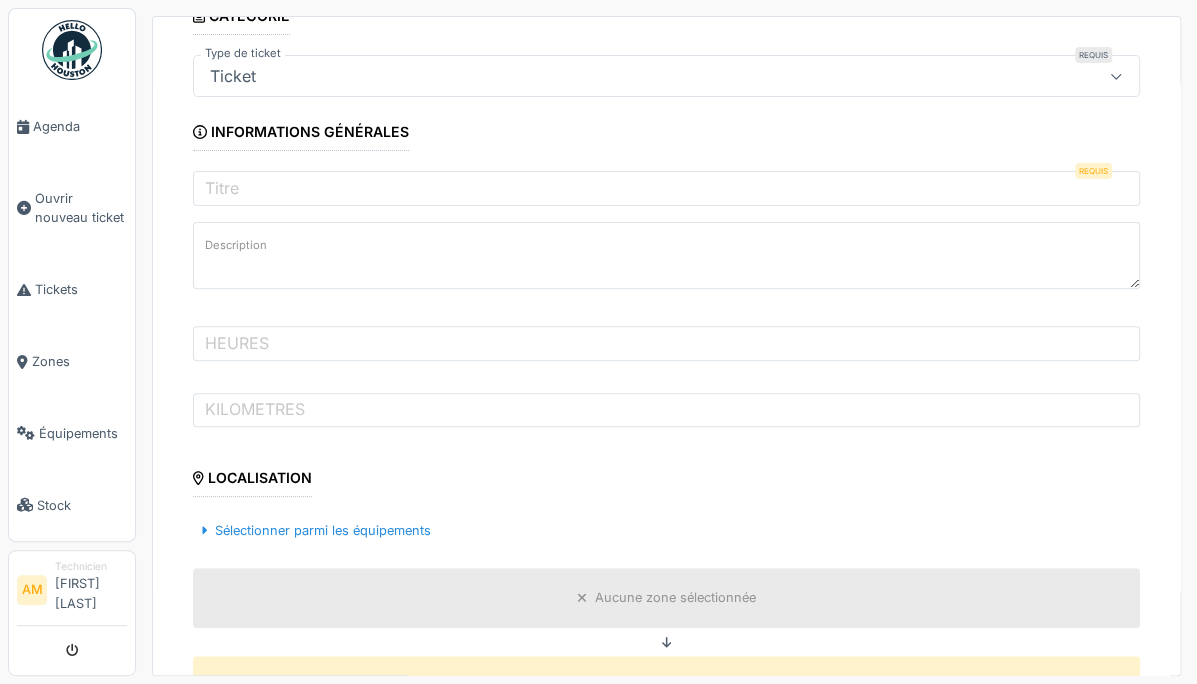click on "KILOMETRES" at bounding box center (255, 409) 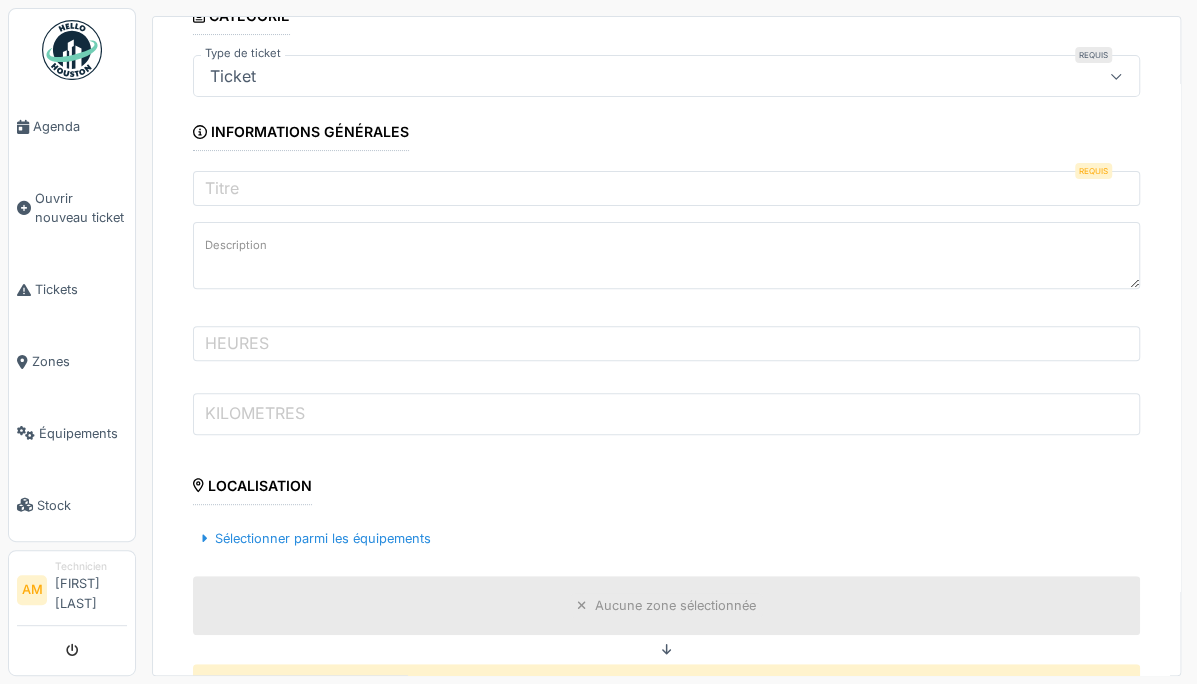 click on "KILOMETRES" at bounding box center [666, 414] 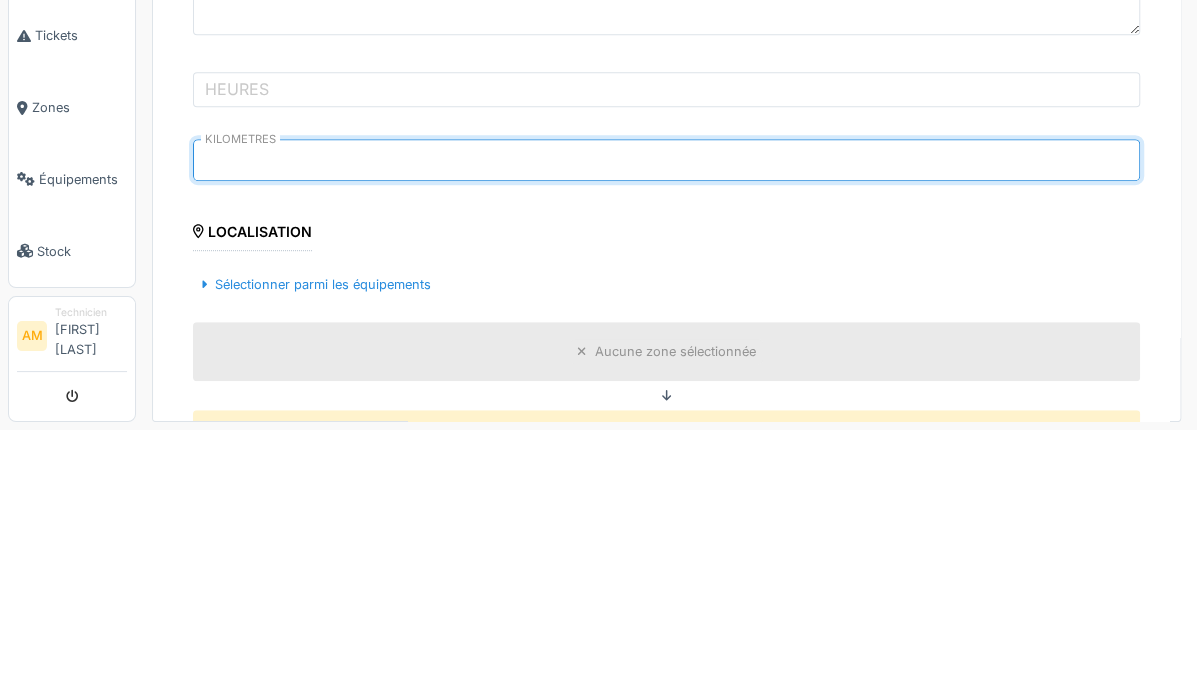type on "******" 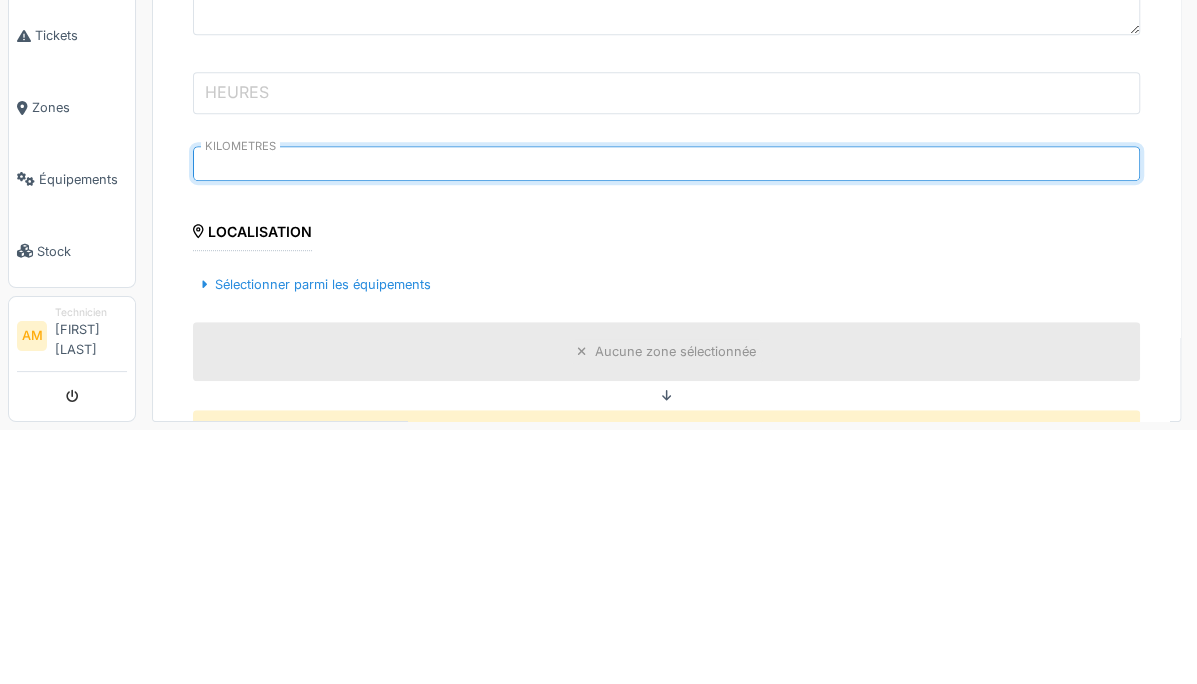 click on "HEURES" at bounding box center [666, 347] 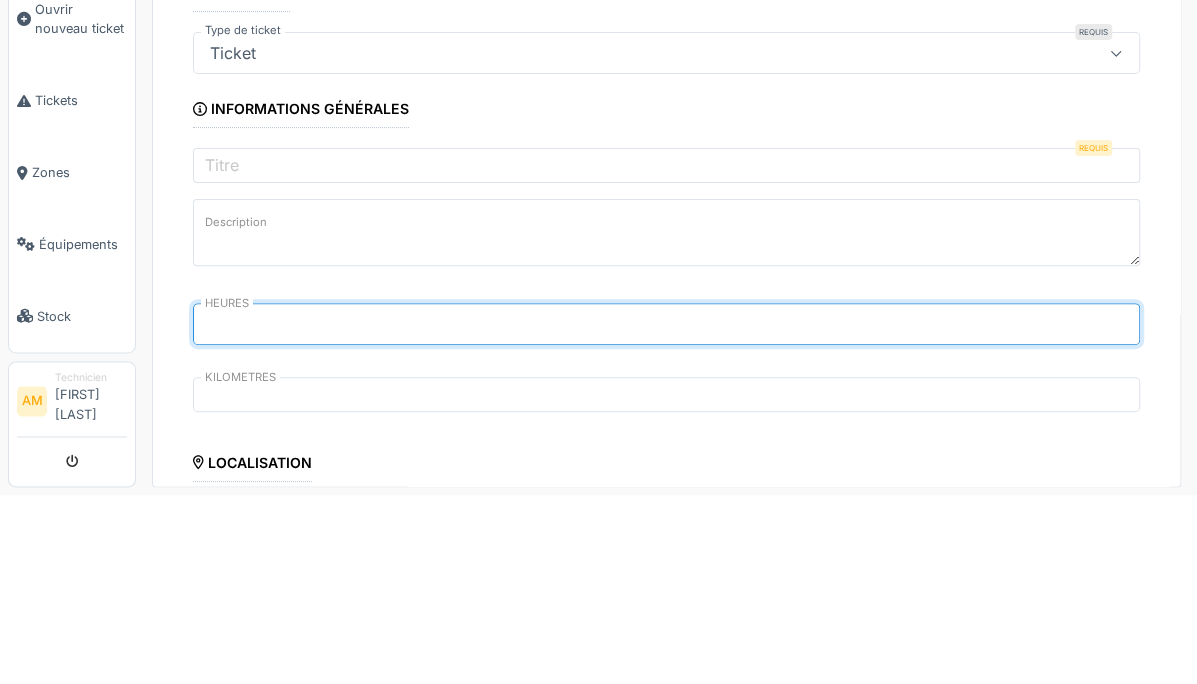 scroll, scrollTop: 25, scrollLeft: 0, axis: vertical 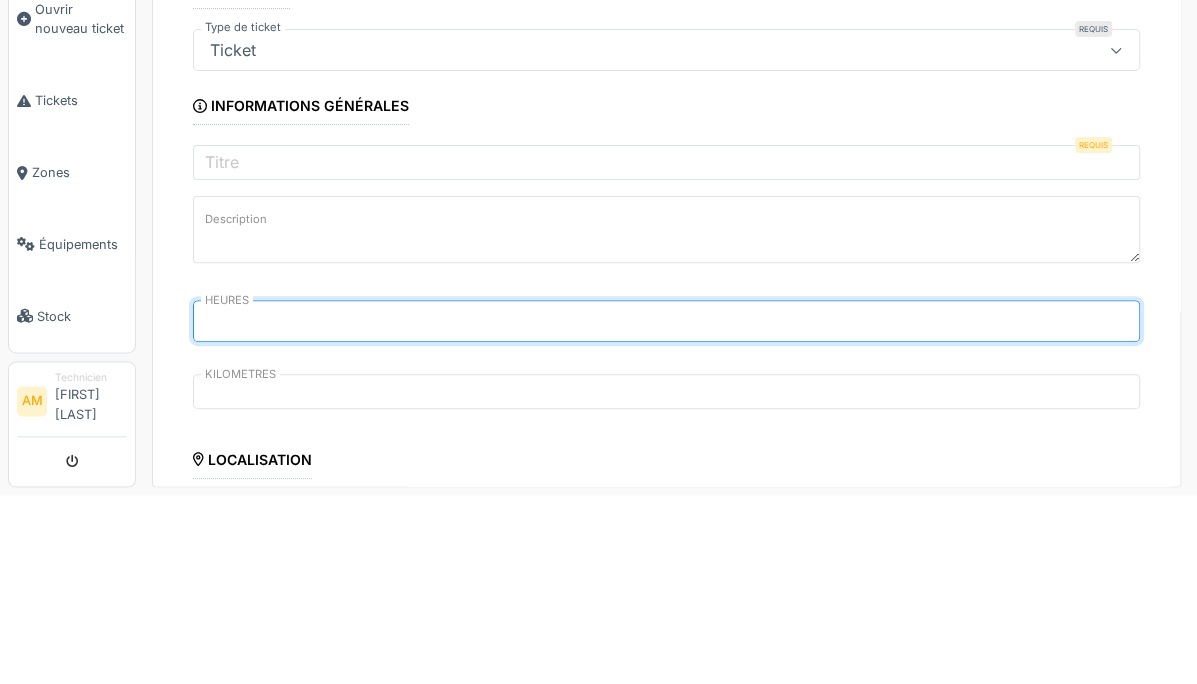 type on "*****" 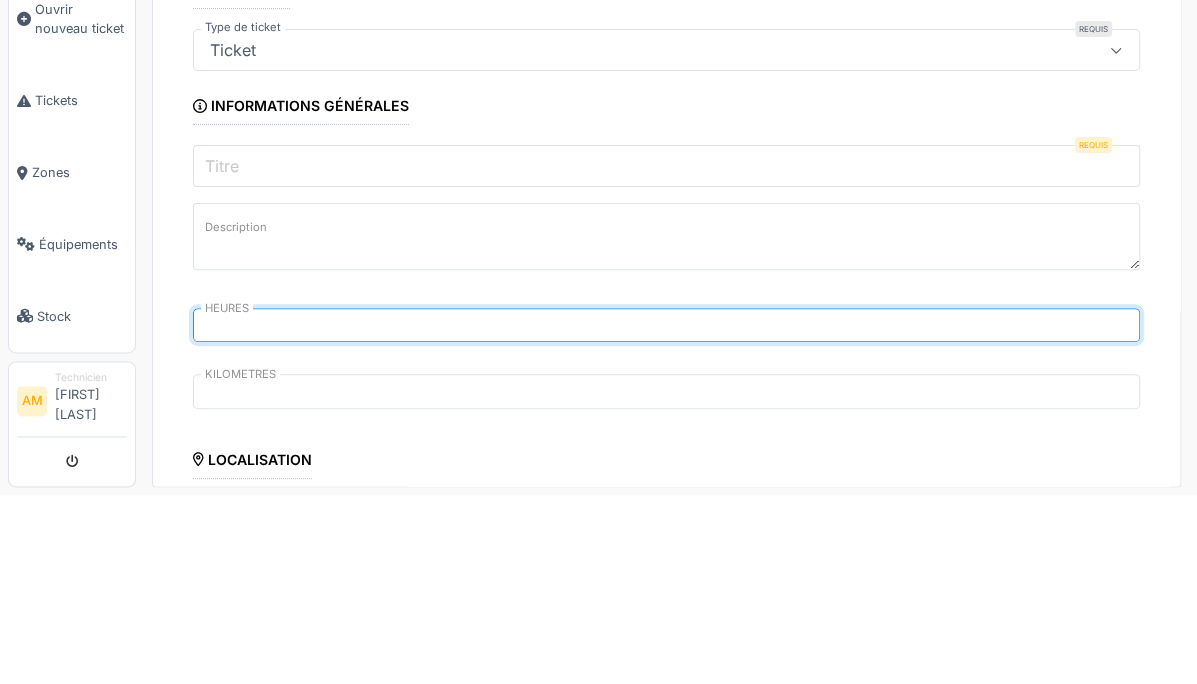 click on "Titre" at bounding box center (666, 355) 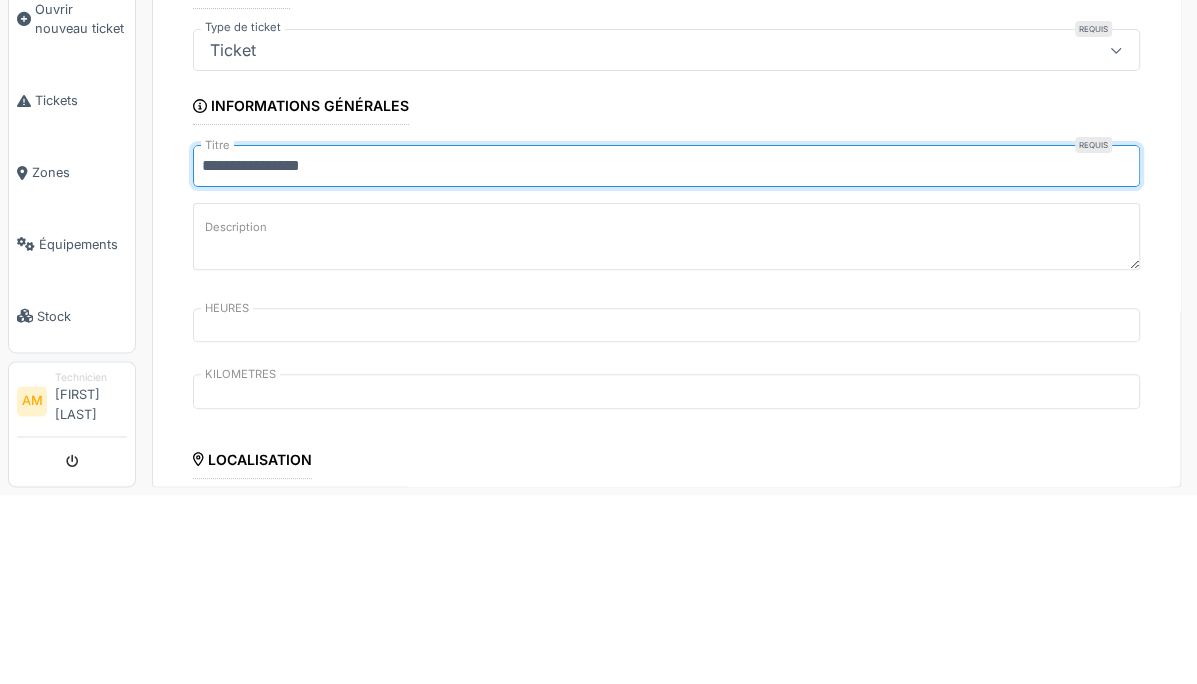 type on "**********" 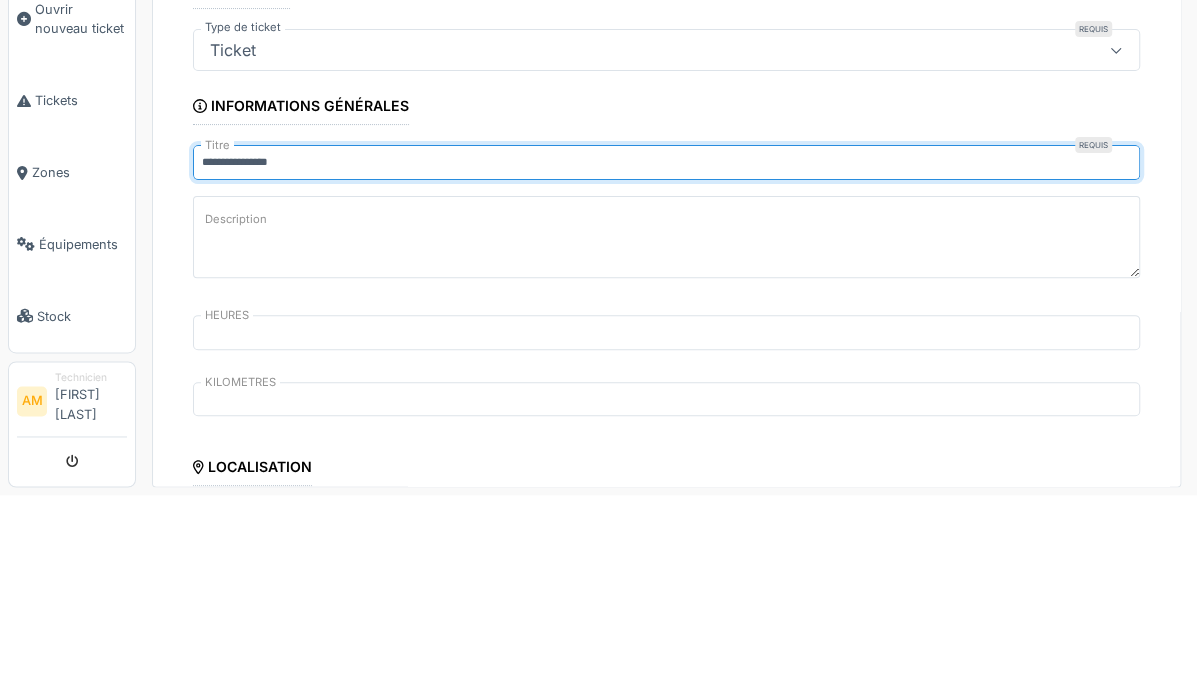 click on "Description" at bounding box center [666, 426] 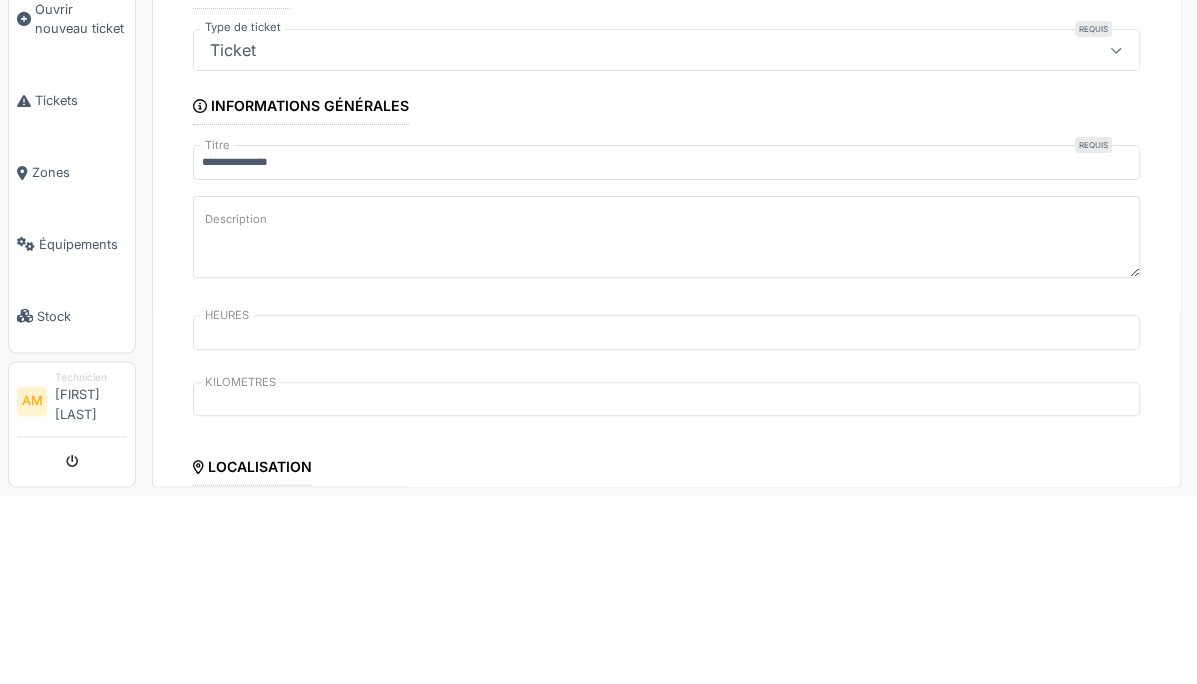 click on "Description" at bounding box center (666, 426) 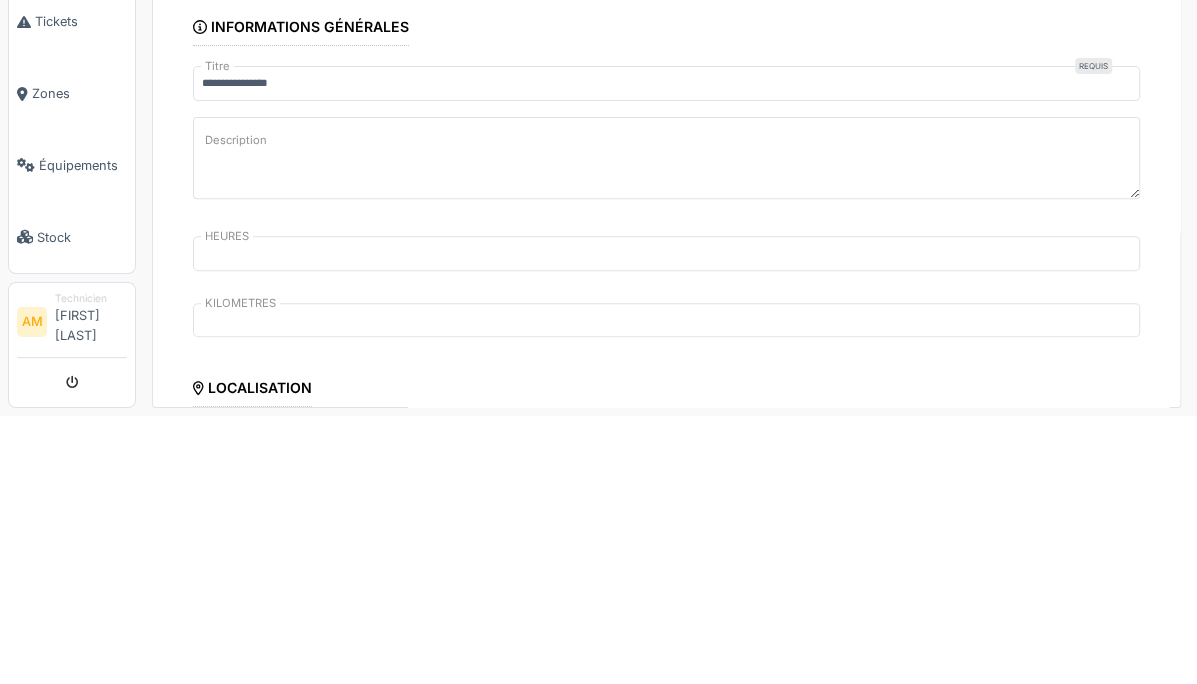 click on "Description" at bounding box center (666, 426) 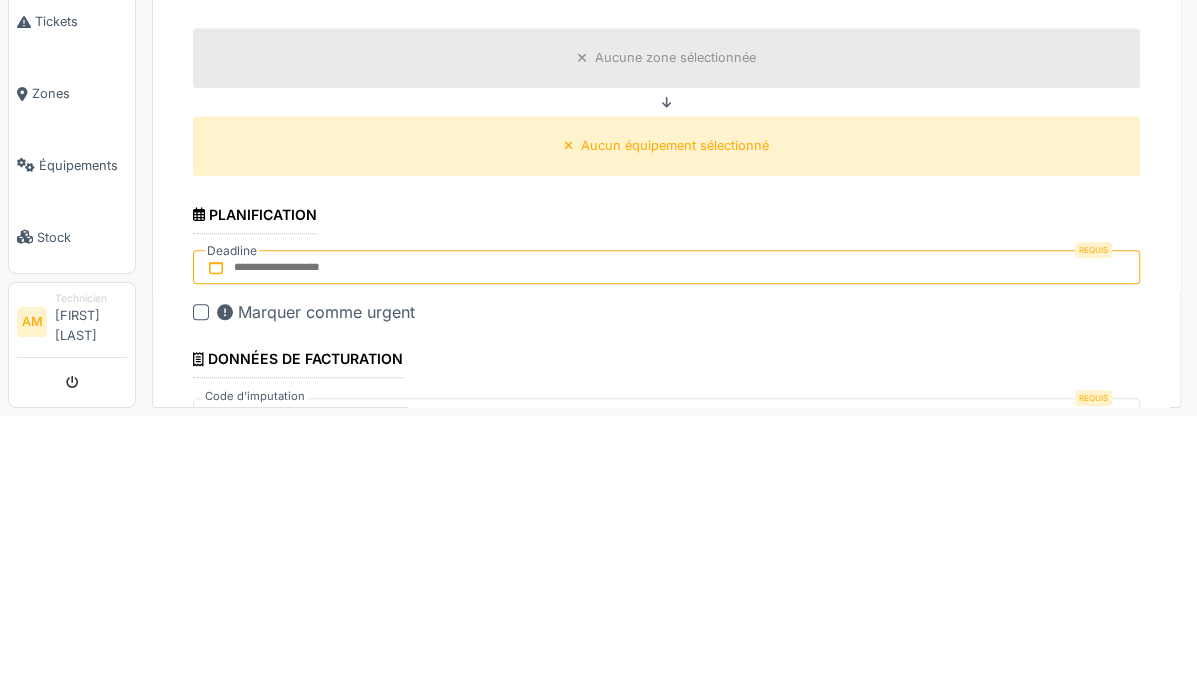 type on "**********" 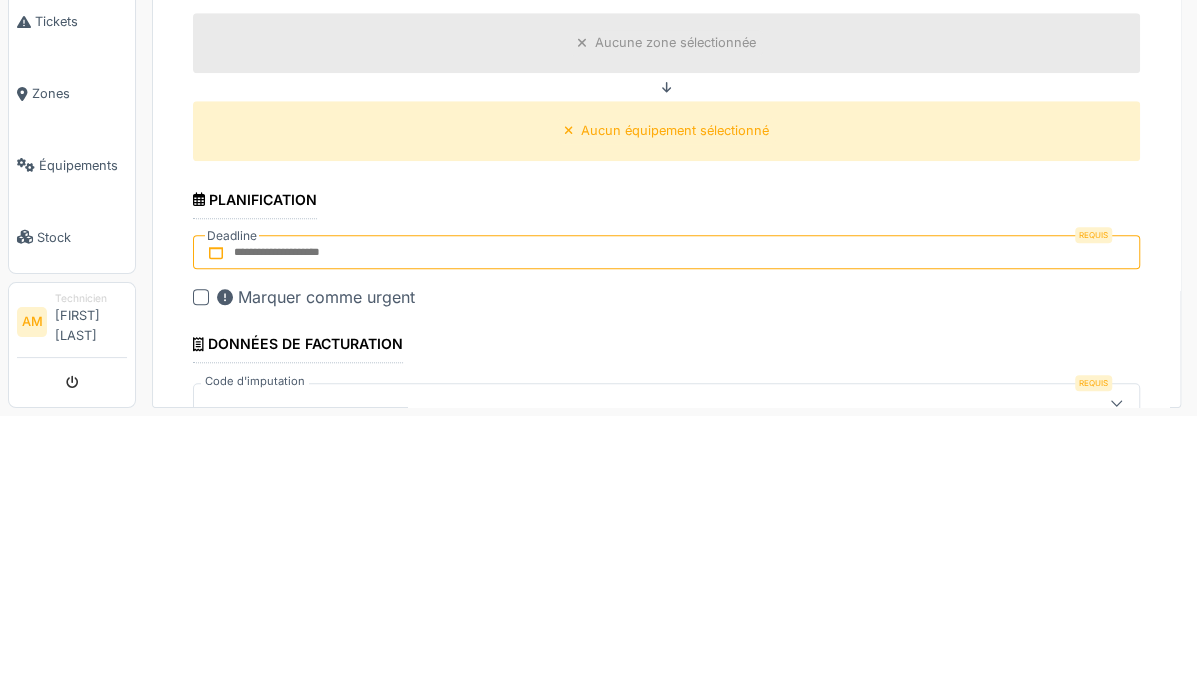click on "Aucune zone sélectionnée" at bounding box center [666, 310] 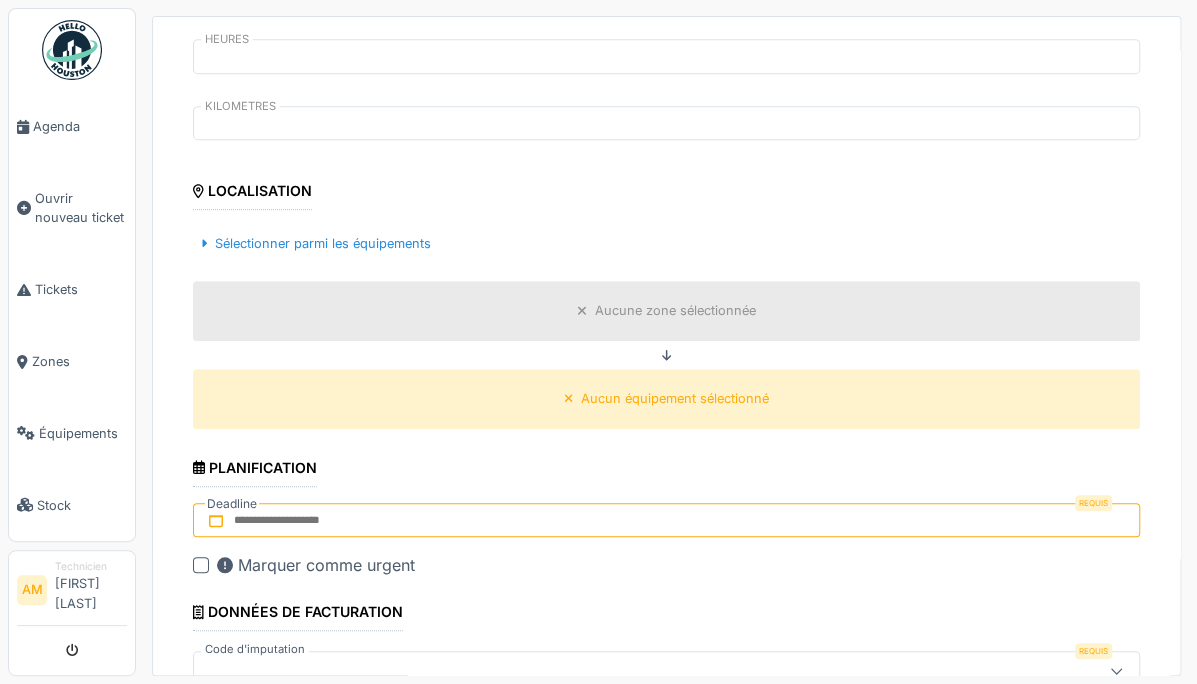 scroll, scrollTop: 474, scrollLeft: 0, axis: vertical 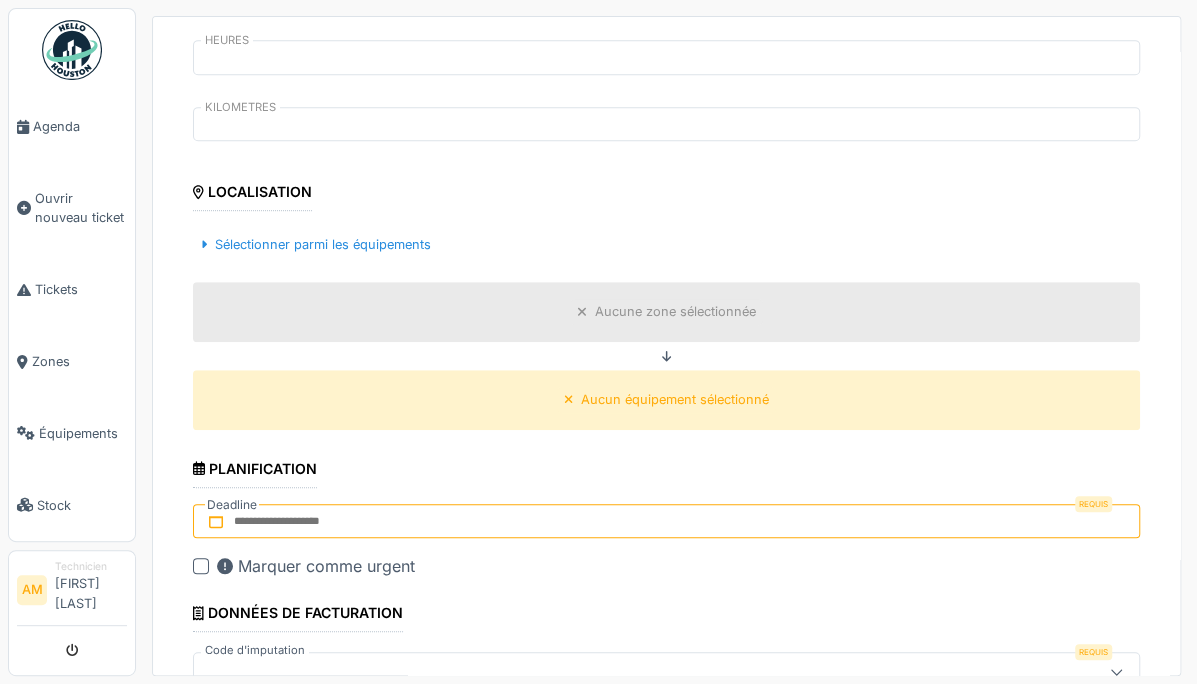 click on "Sélectionner parmi les équipements" at bounding box center [316, 244] 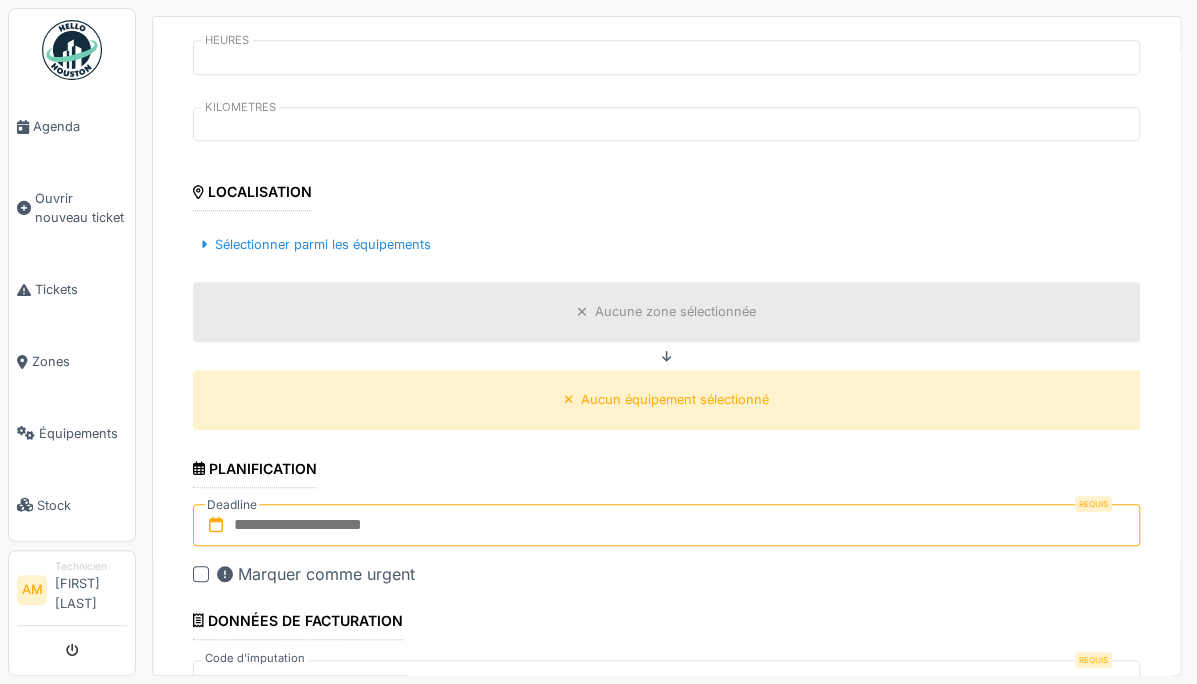 click at bounding box center (666, 525) 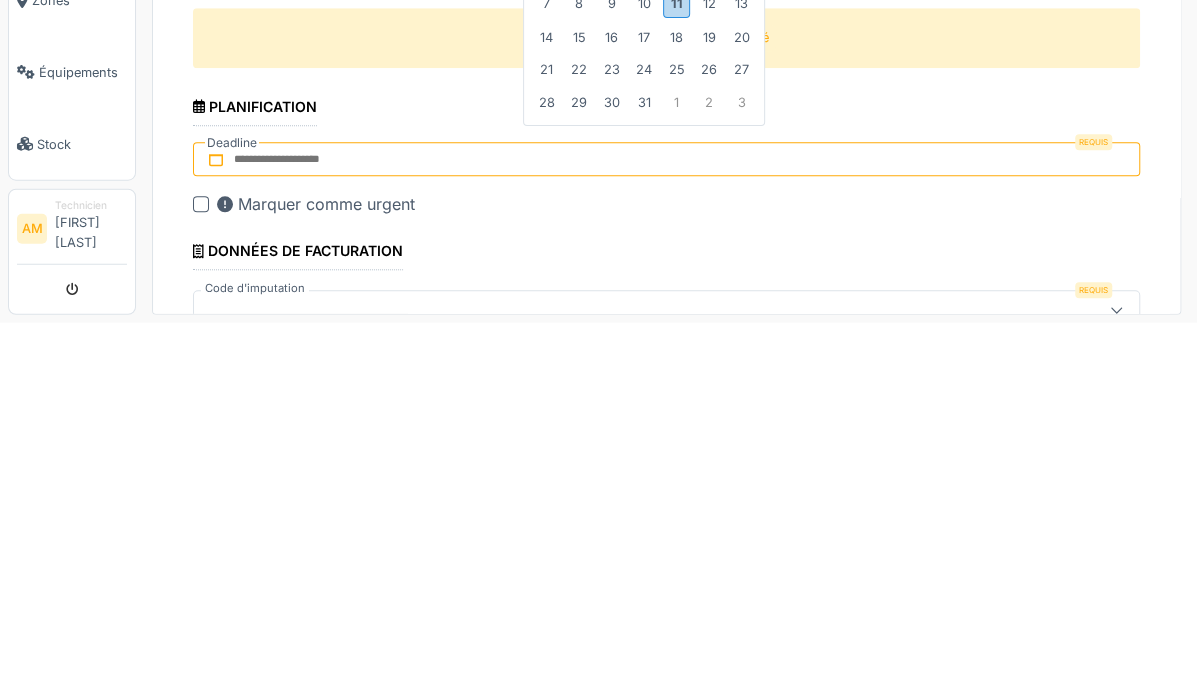 click on "11" at bounding box center [676, 365] 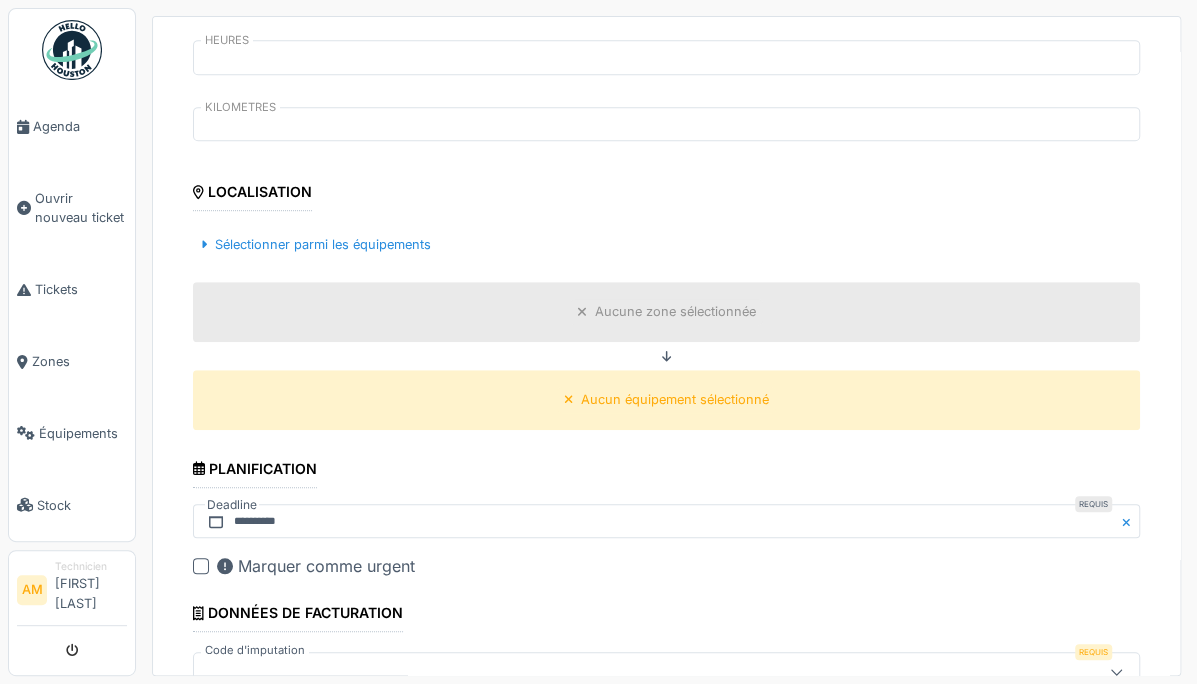 click on "Sélectionner parmi les équipements" at bounding box center (316, 244) 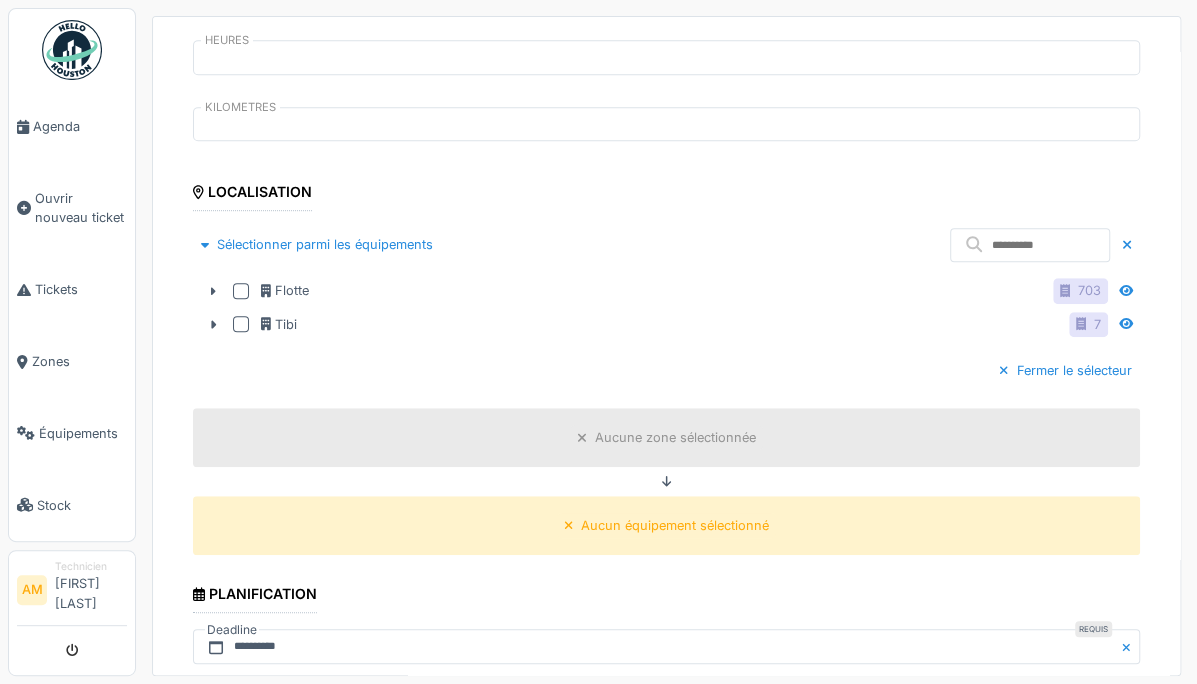 click on "Flotte" at bounding box center (285, 290) 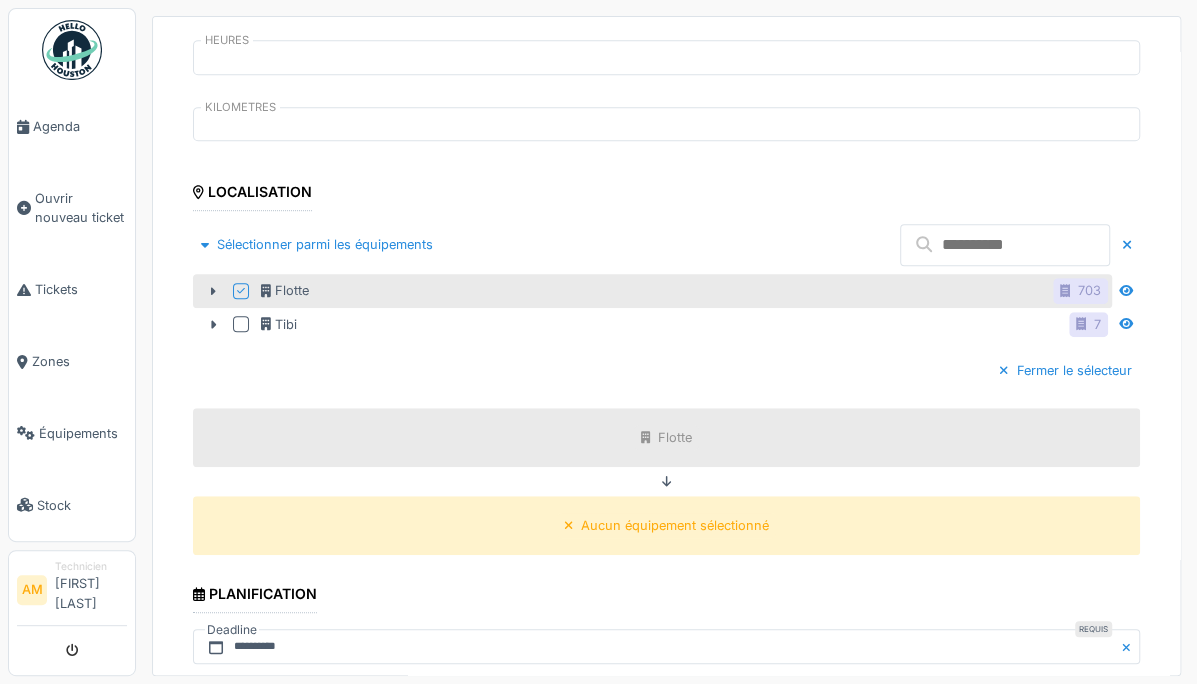 click at bounding box center [1005, 245] 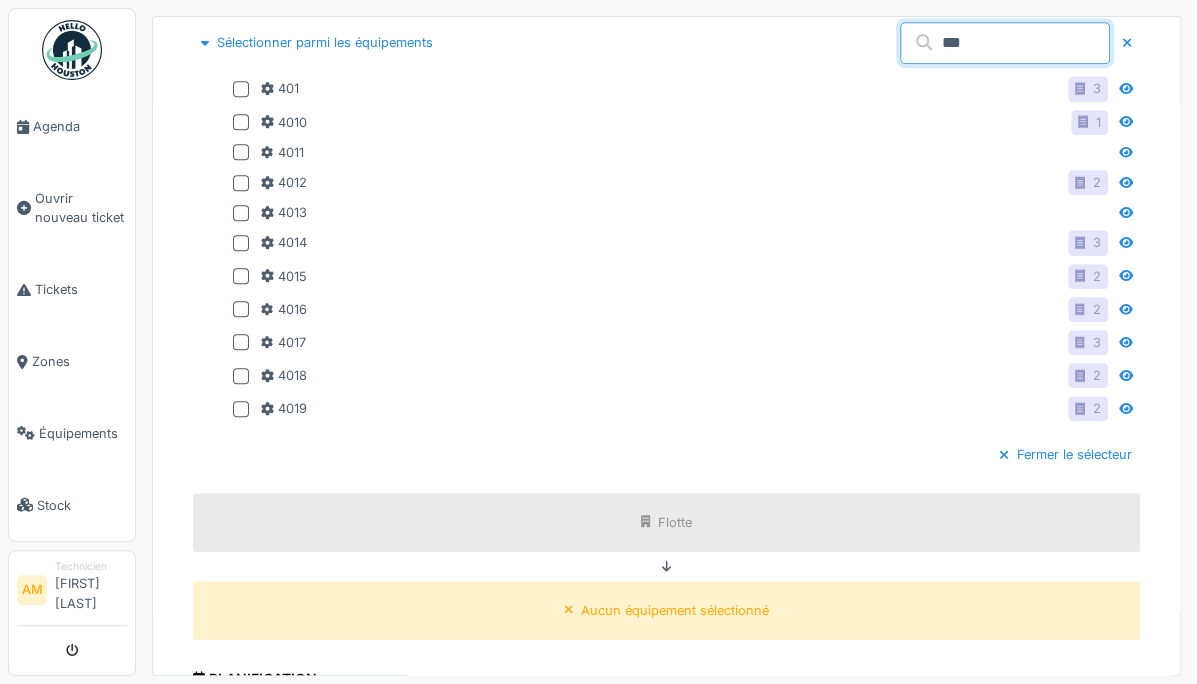scroll, scrollTop: 716, scrollLeft: 0, axis: vertical 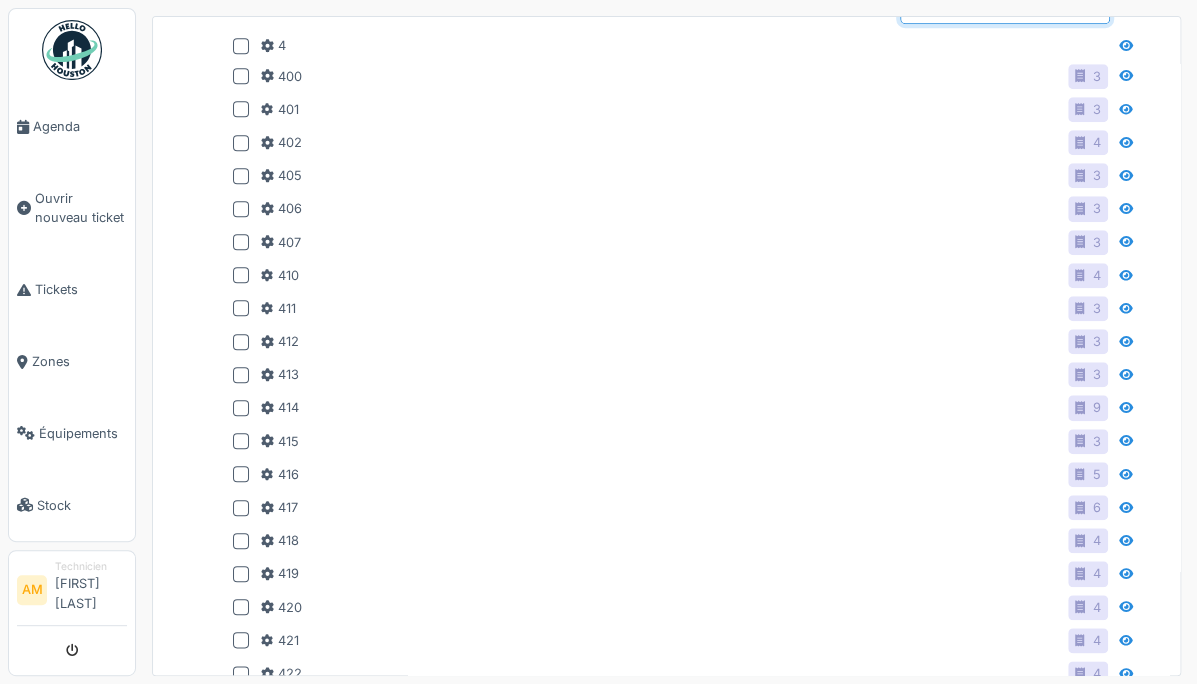 type on "***" 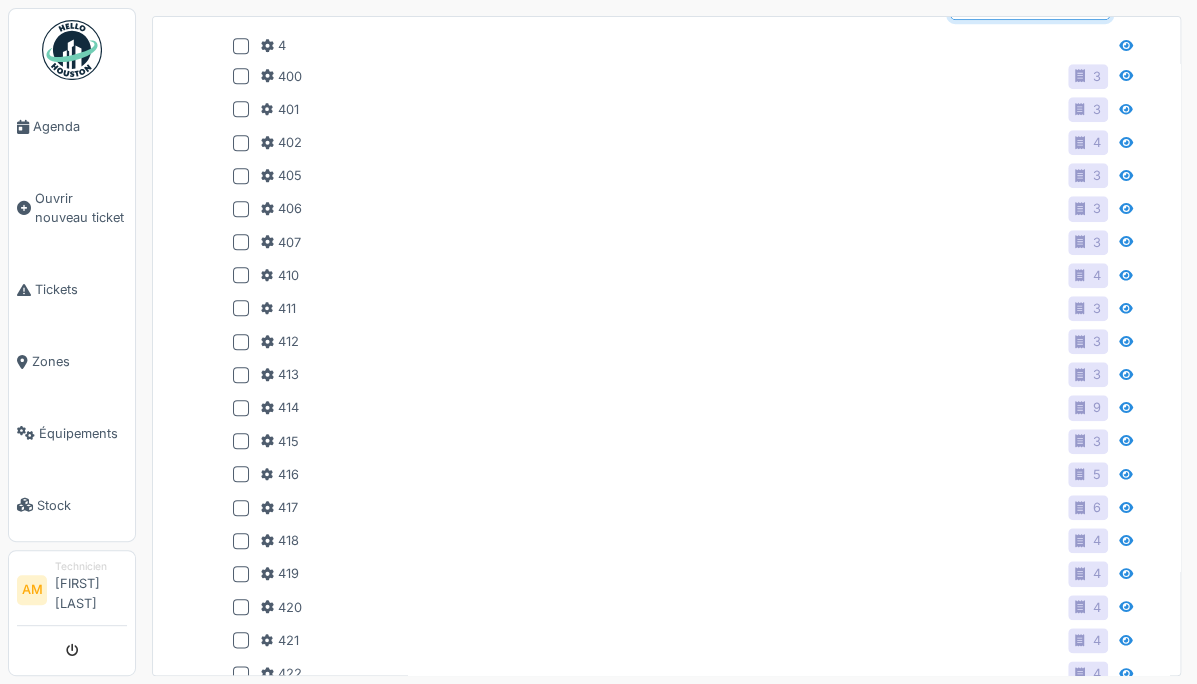 click on "401" at bounding box center [280, 109] 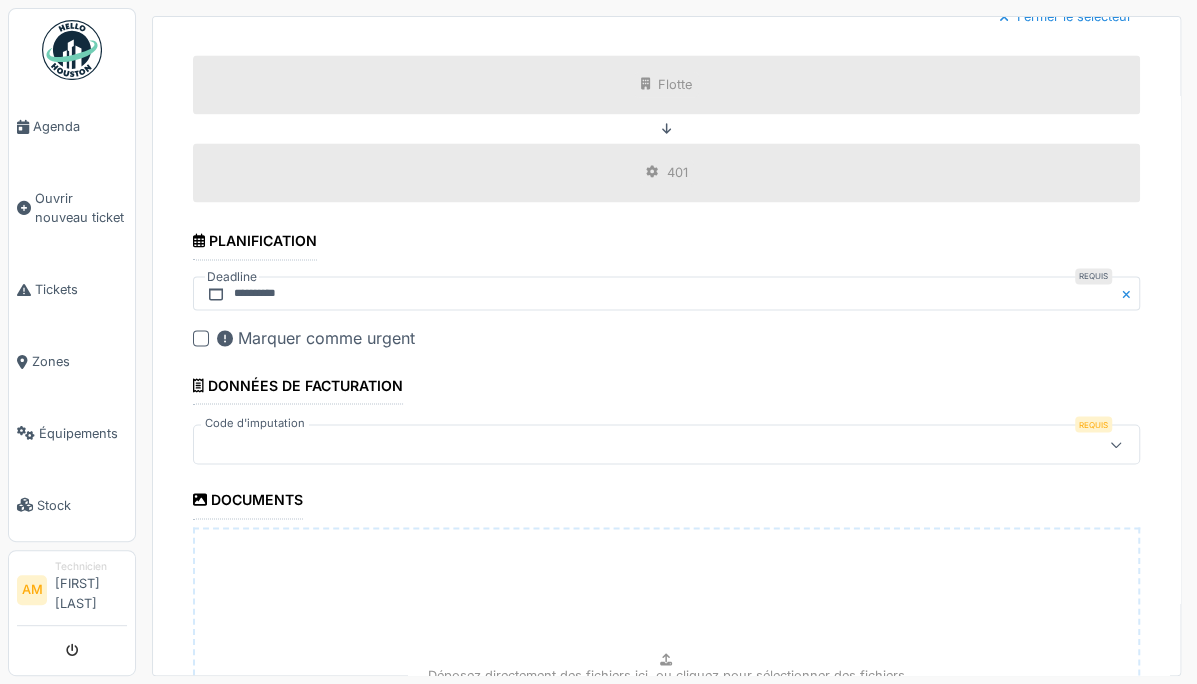 scroll, scrollTop: 1455, scrollLeft: 0, axis: vertical 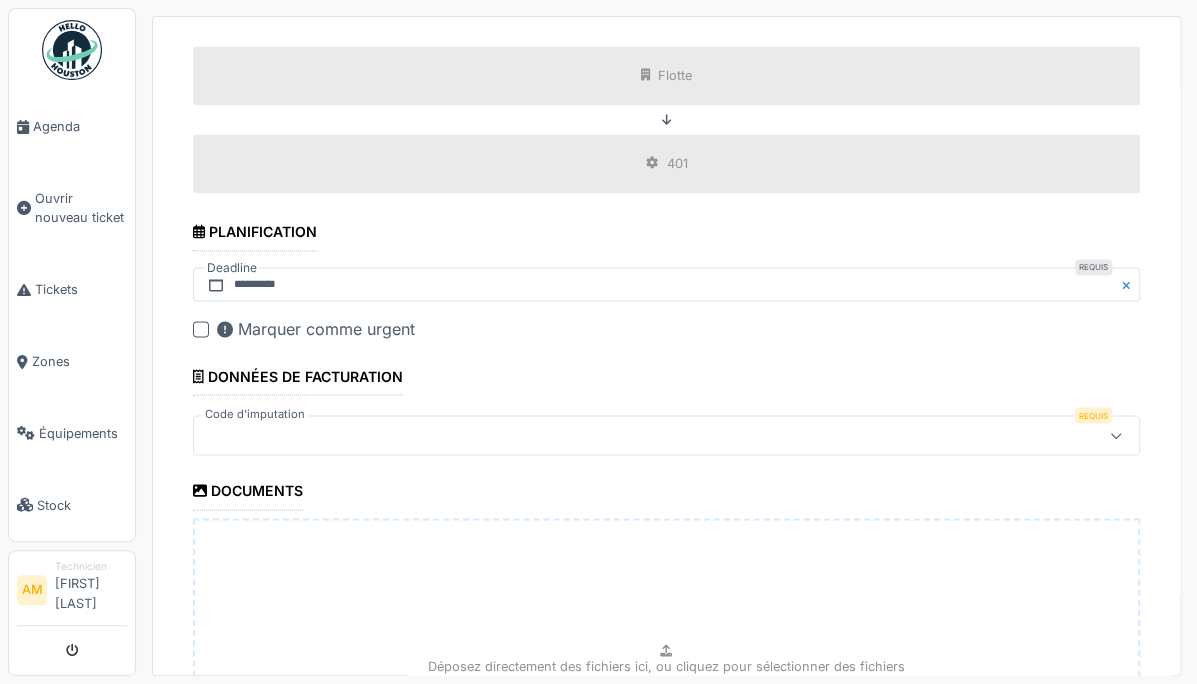 click at bounding box center (666, 435) 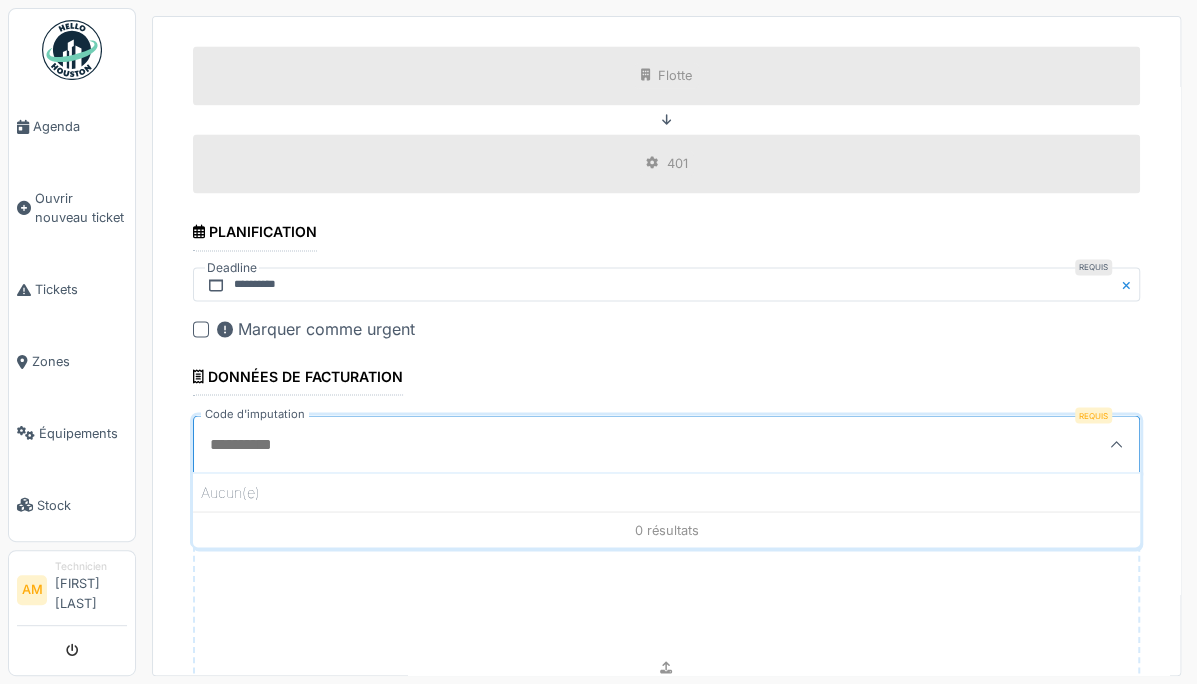 scroll, scrollTop: 4, scrollLeft: 0, axis: vertical 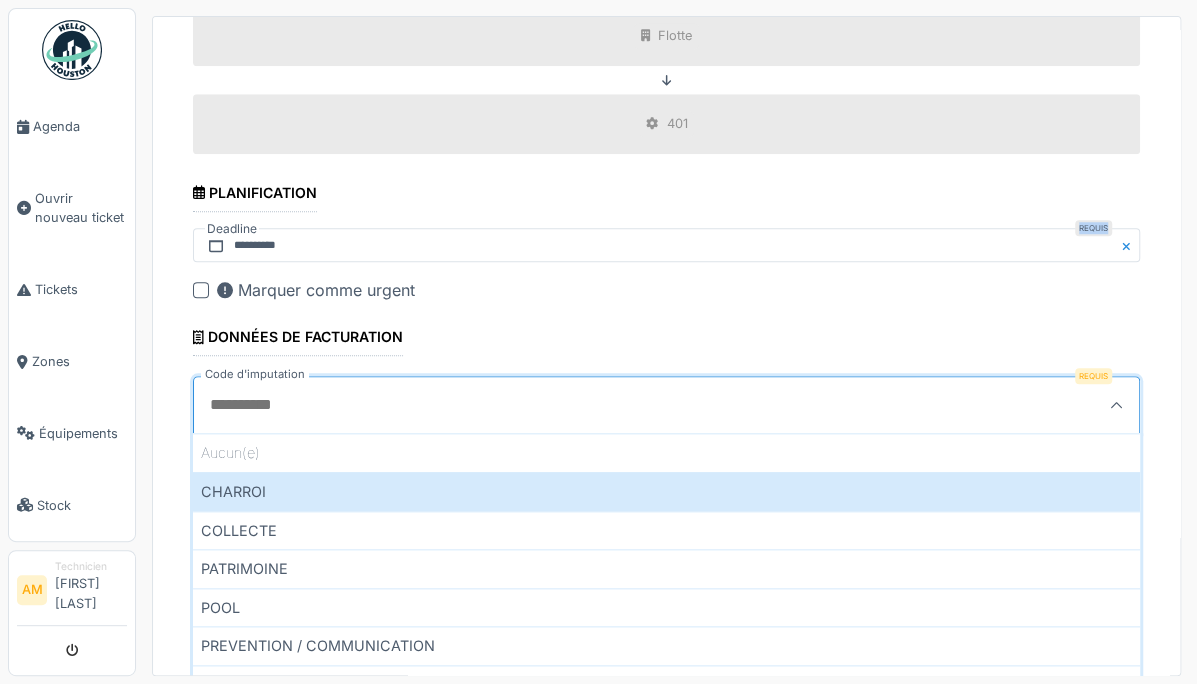 click on "**********" at bounding box center [666, 132] 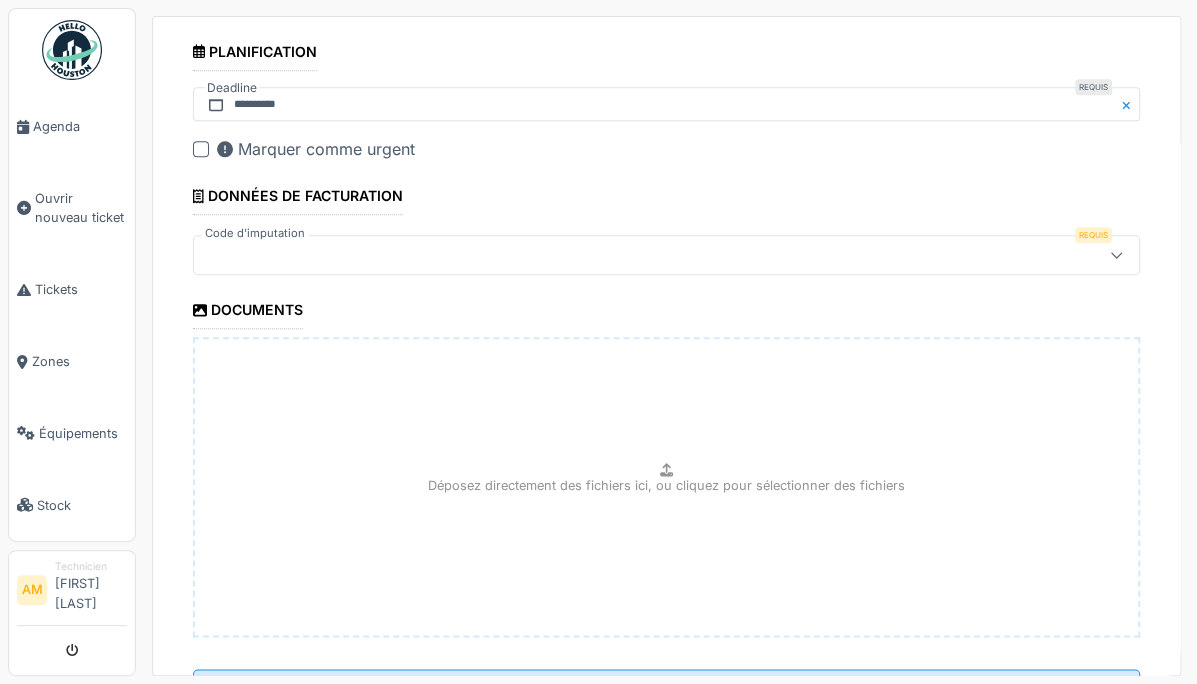 scroll, scrollTop: 905, scrollLeft: 0, axis: vertical 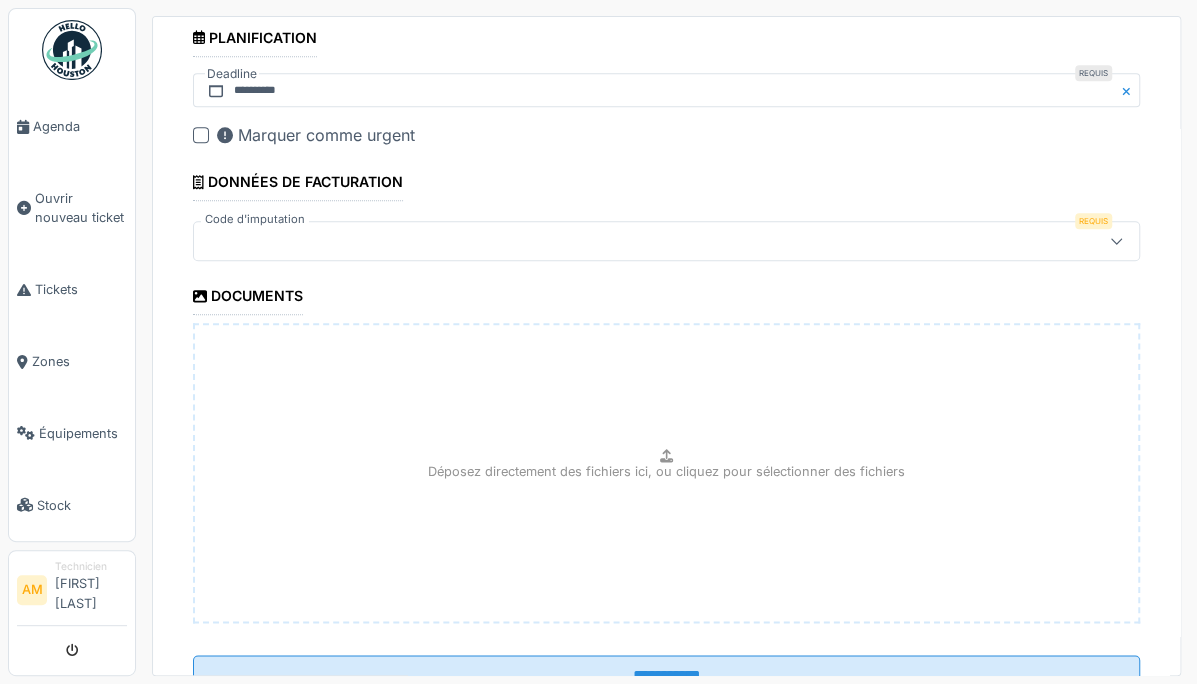click at bounding box center (1116, 241) 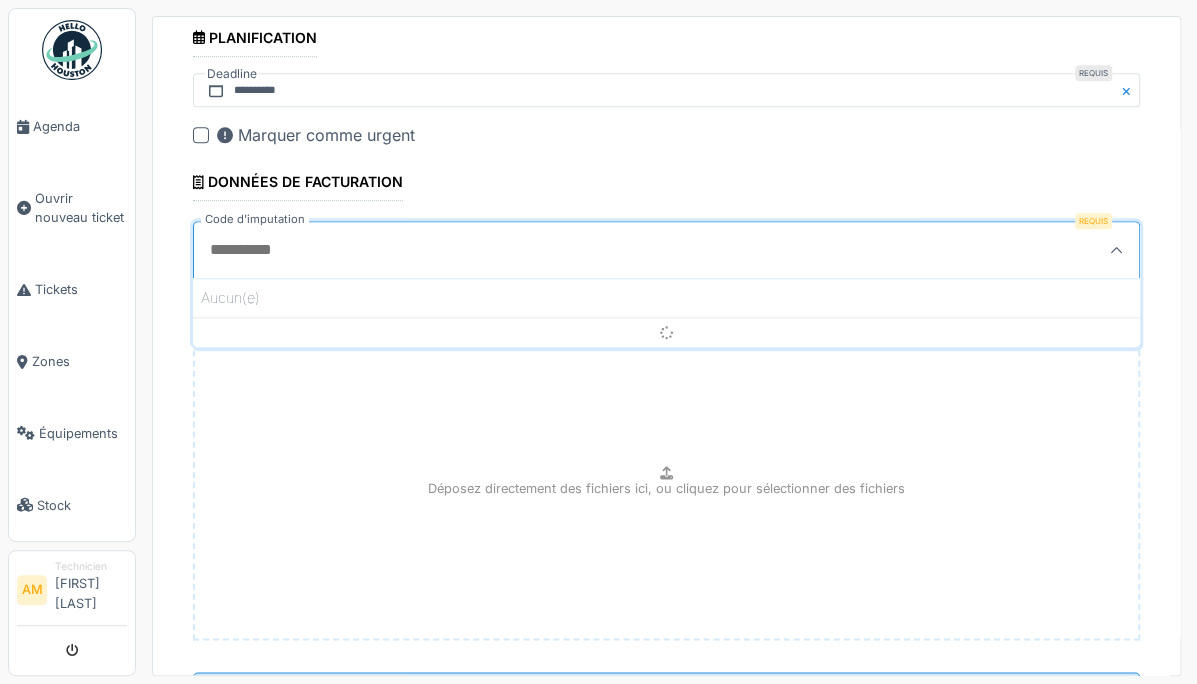 scroll, scrollTop: 4, scrollLeft: 0, axis: vertical 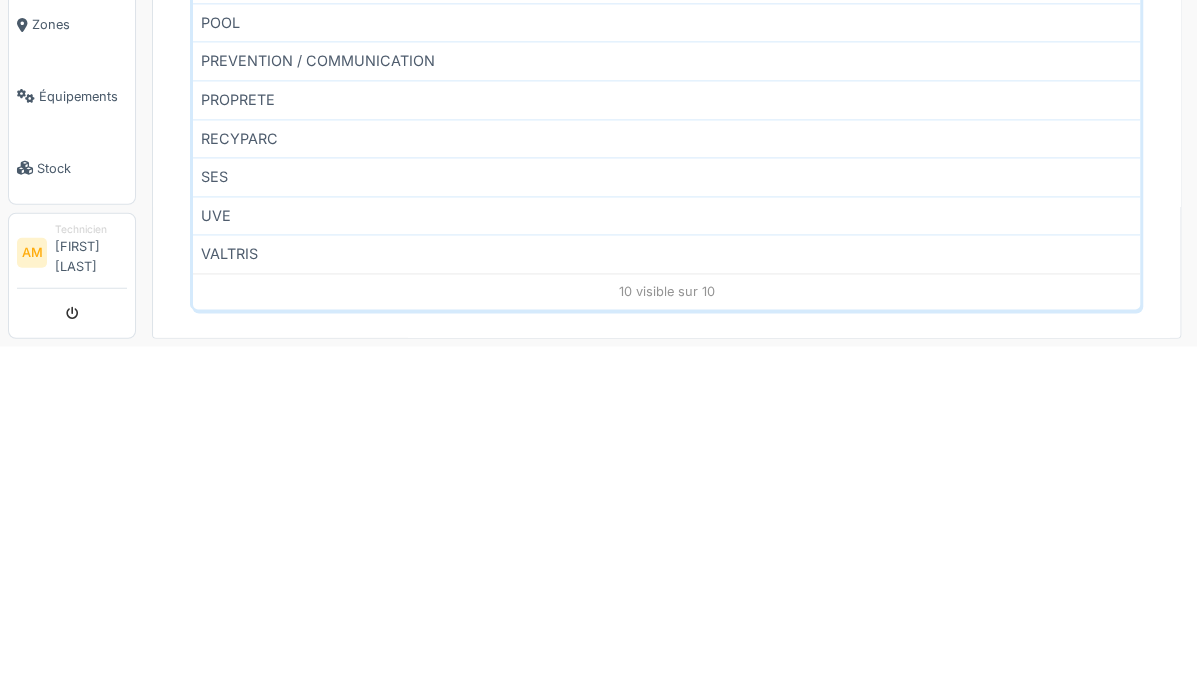 click on "VALTRIS" at bounding box center (666, 591) 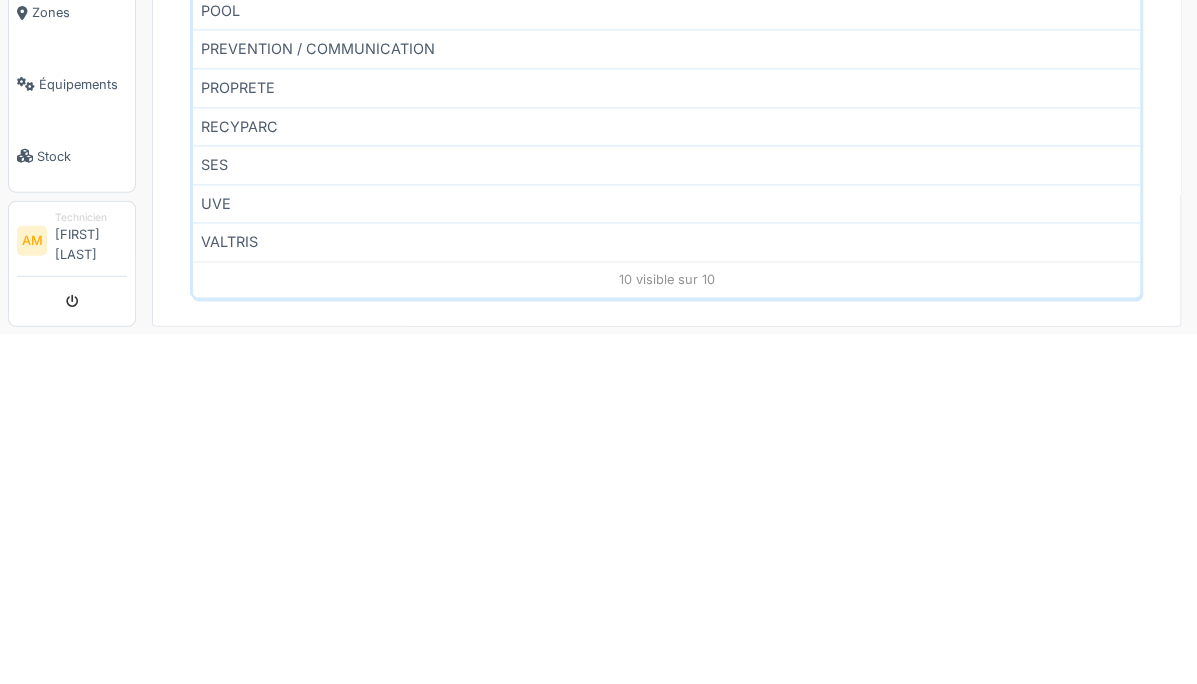 scroll, scrollTop: 982, scrollLeft: 0, axis: vertical 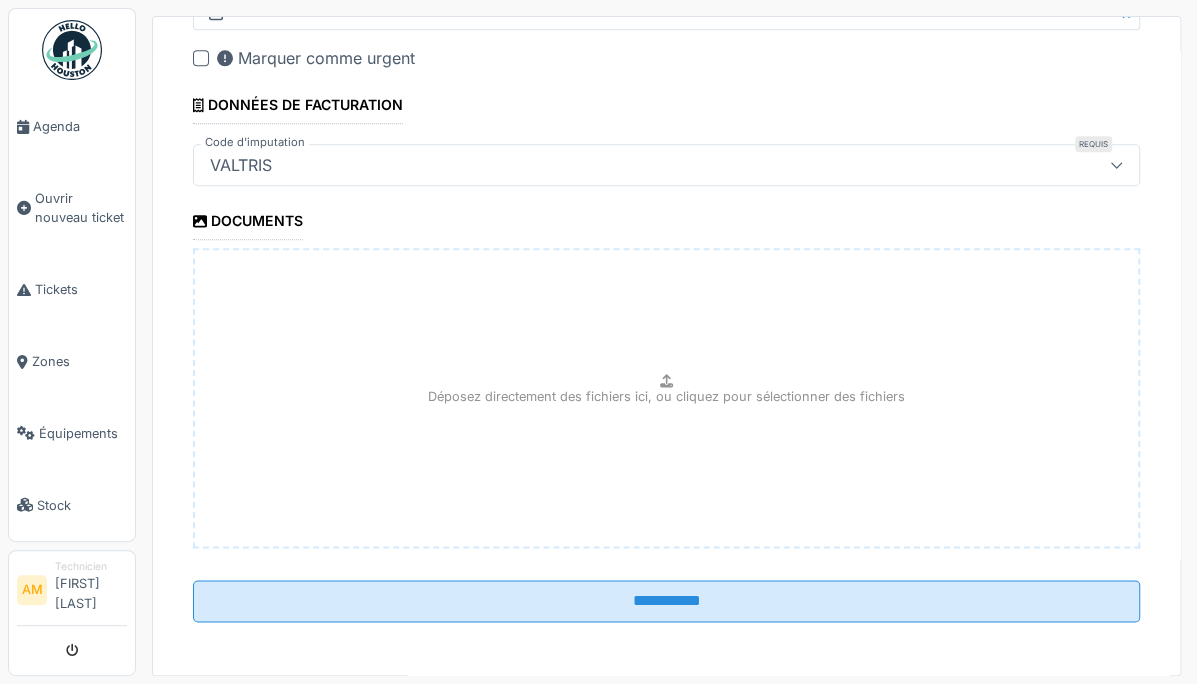 click on "VALTRIS" at bounding box center (666, 165) 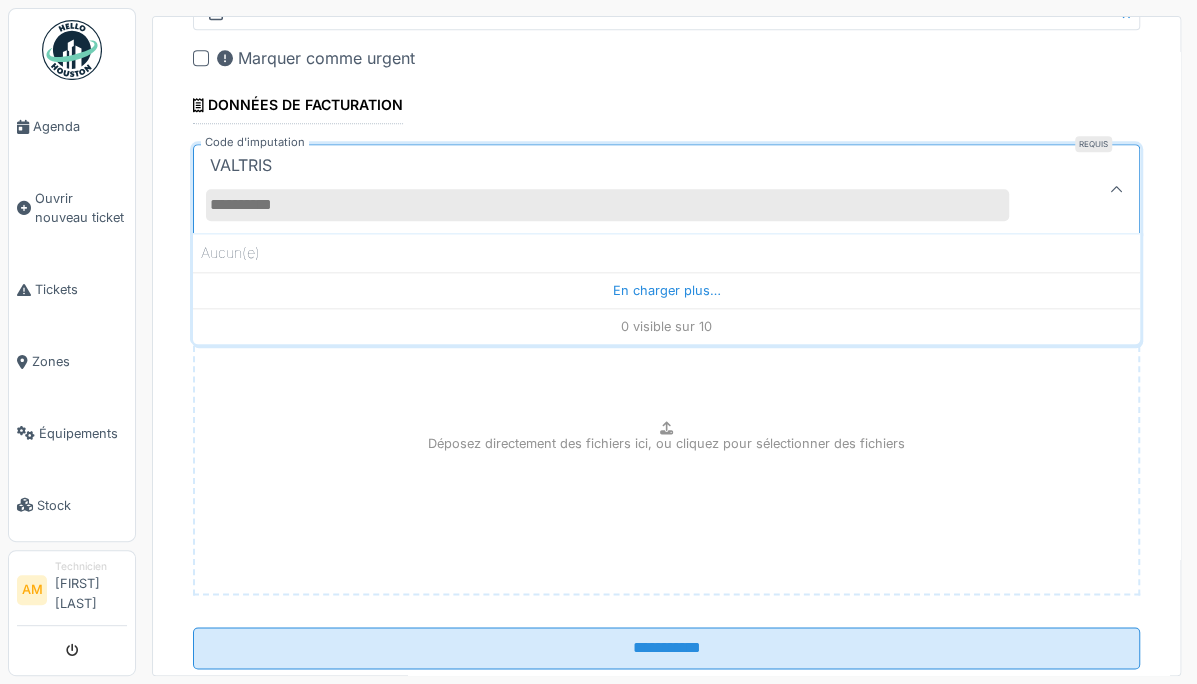 scroll, scrollTop: 4, scrollLeft: 0, axis: vertical 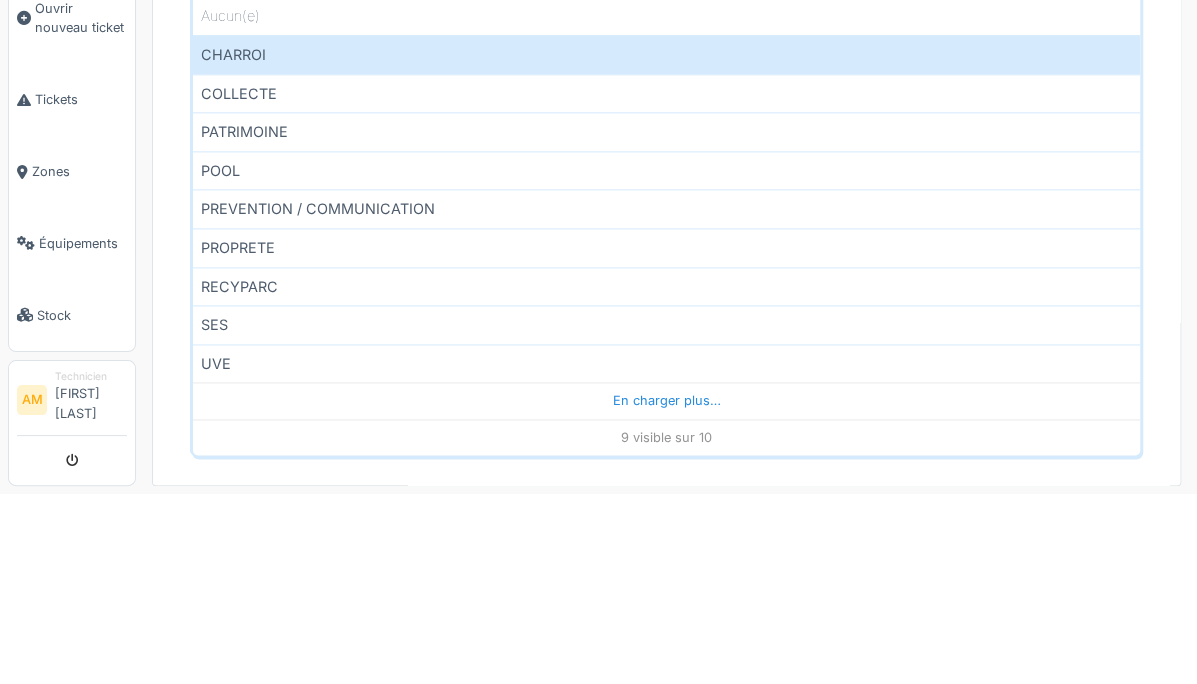click on "PROPRETE" at bounding box center [666, 437] 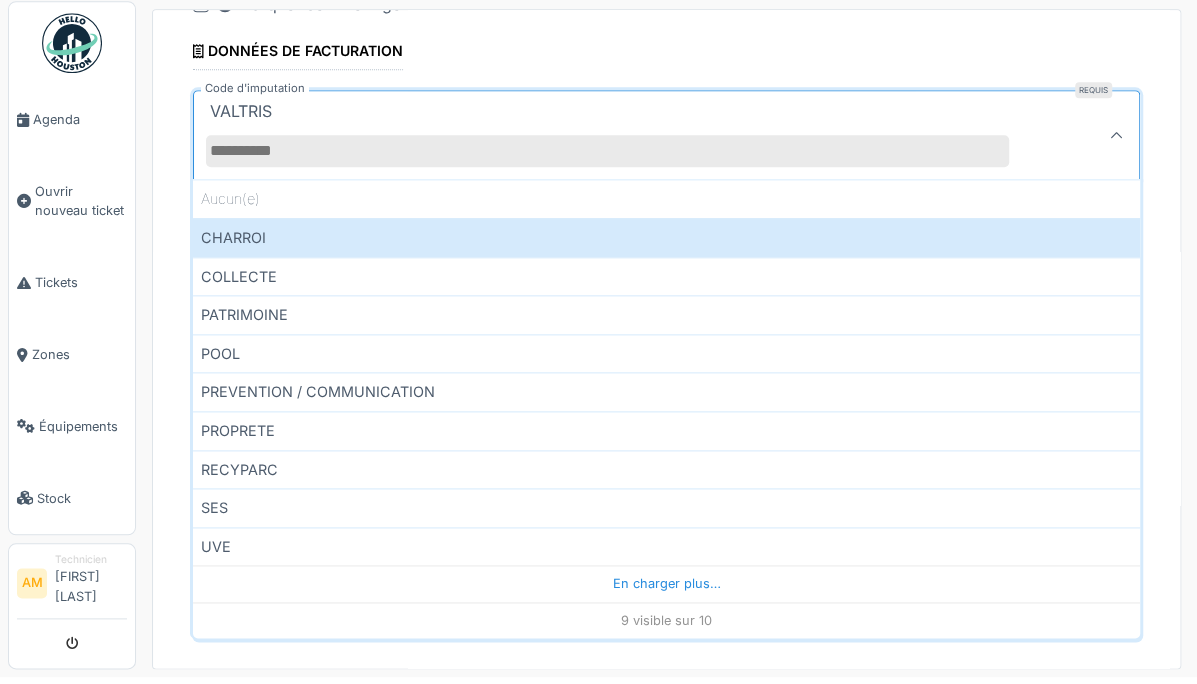 scroll, scrollTop: 982, scrollLeft: 0, axis: vertical 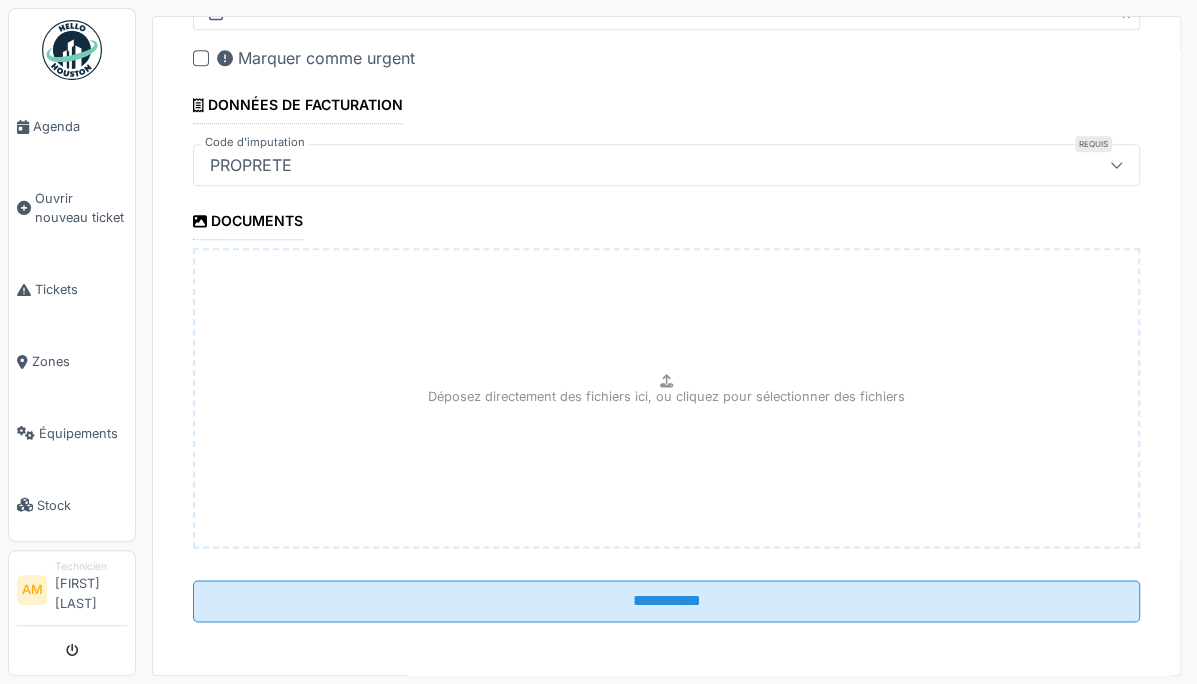 click on "**********" at bounding box center [666, 601] 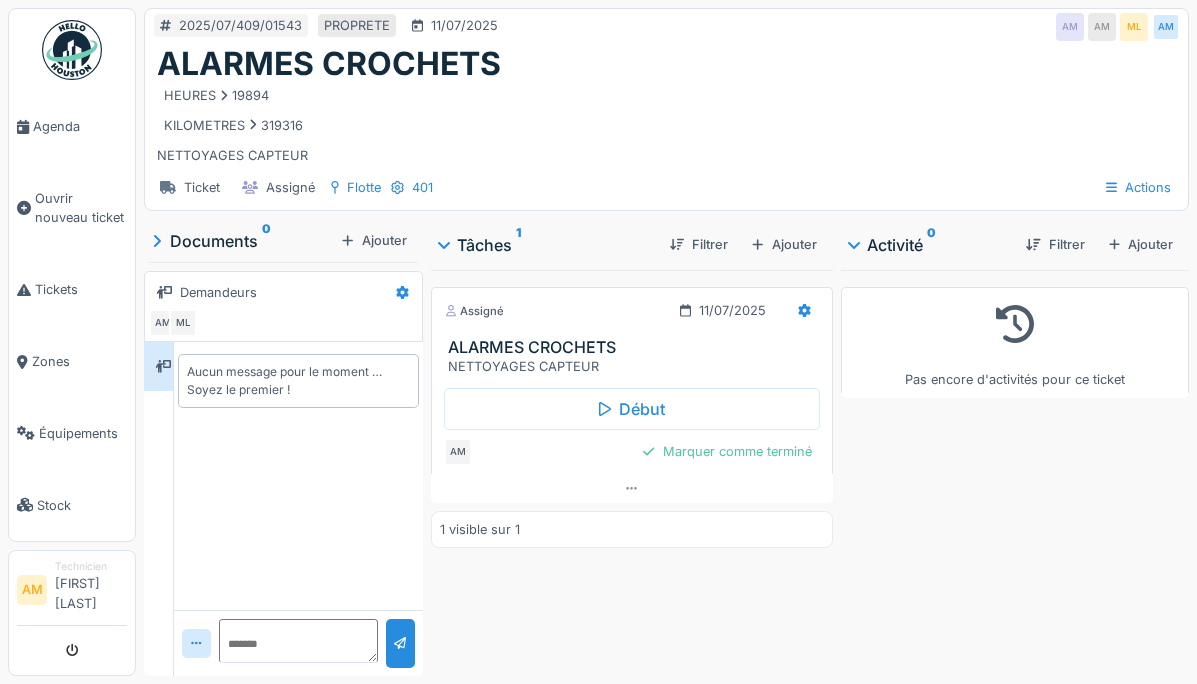 scroll, scrollTop: 0, scrollLeft: 0, axis: both 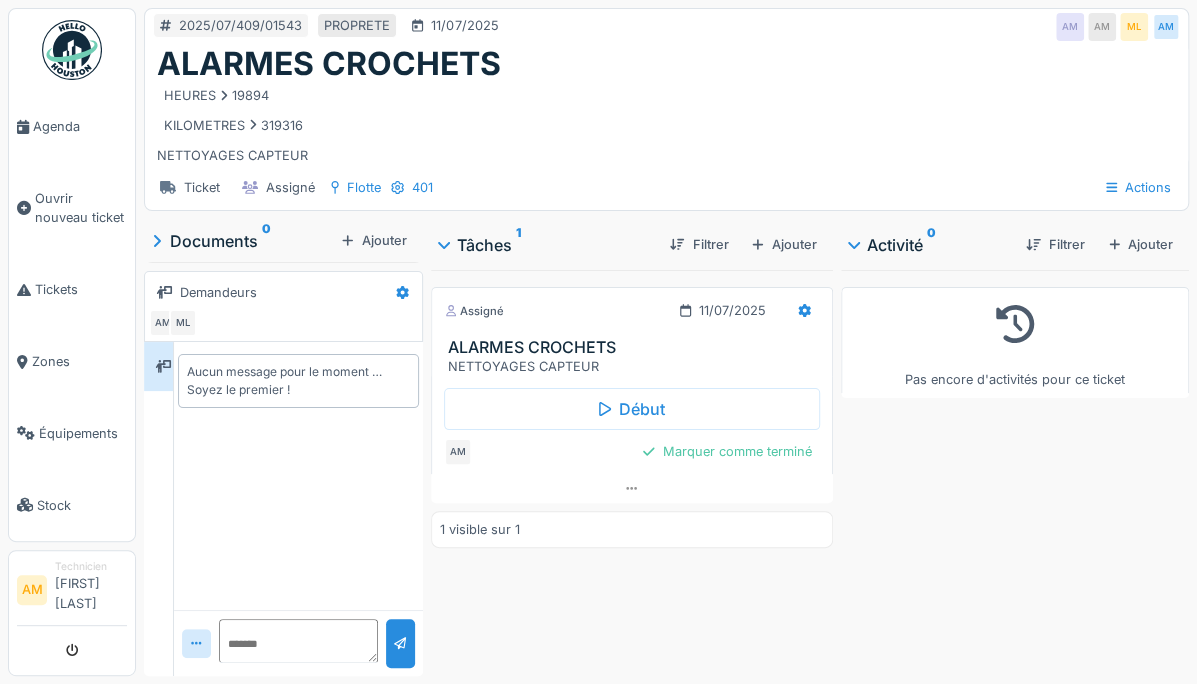 click on "Début" at bounding box center [632, 409] 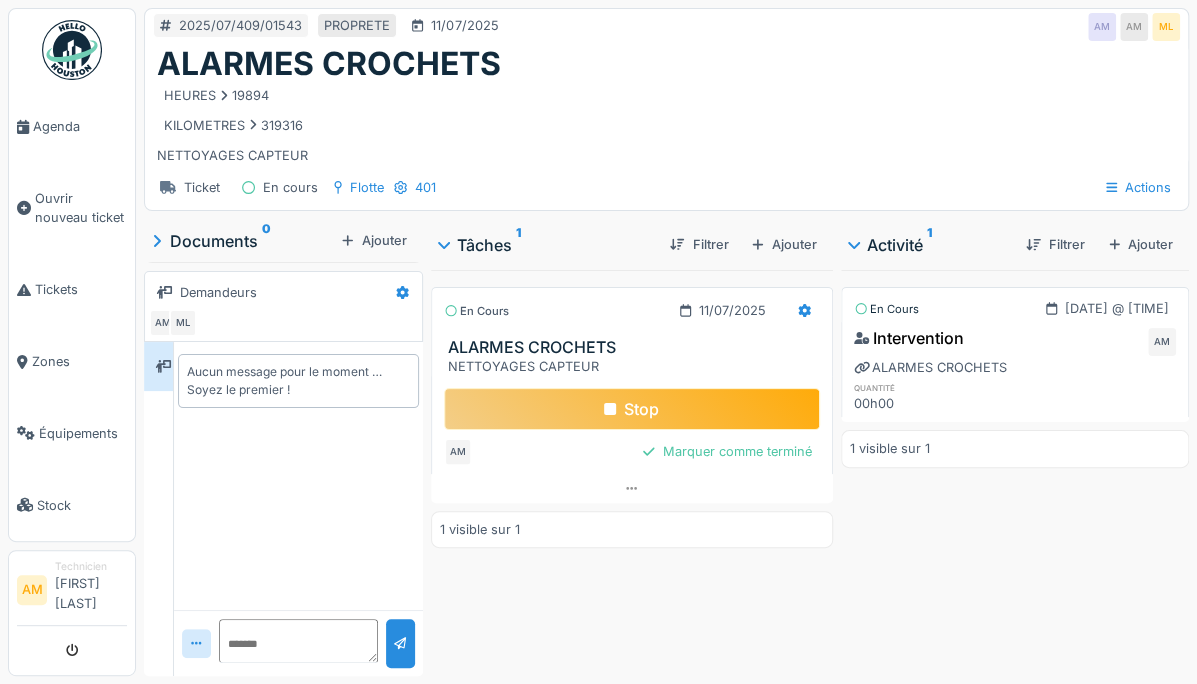 click on "Stop" at bounding box center [632, 409] 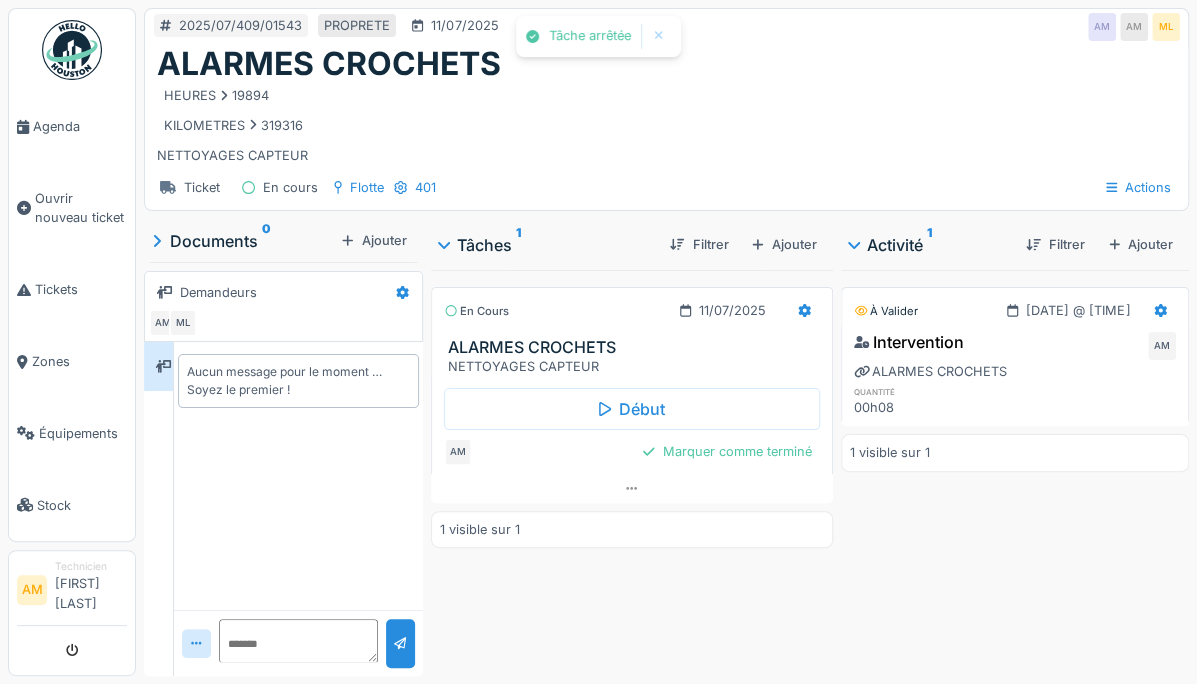 click 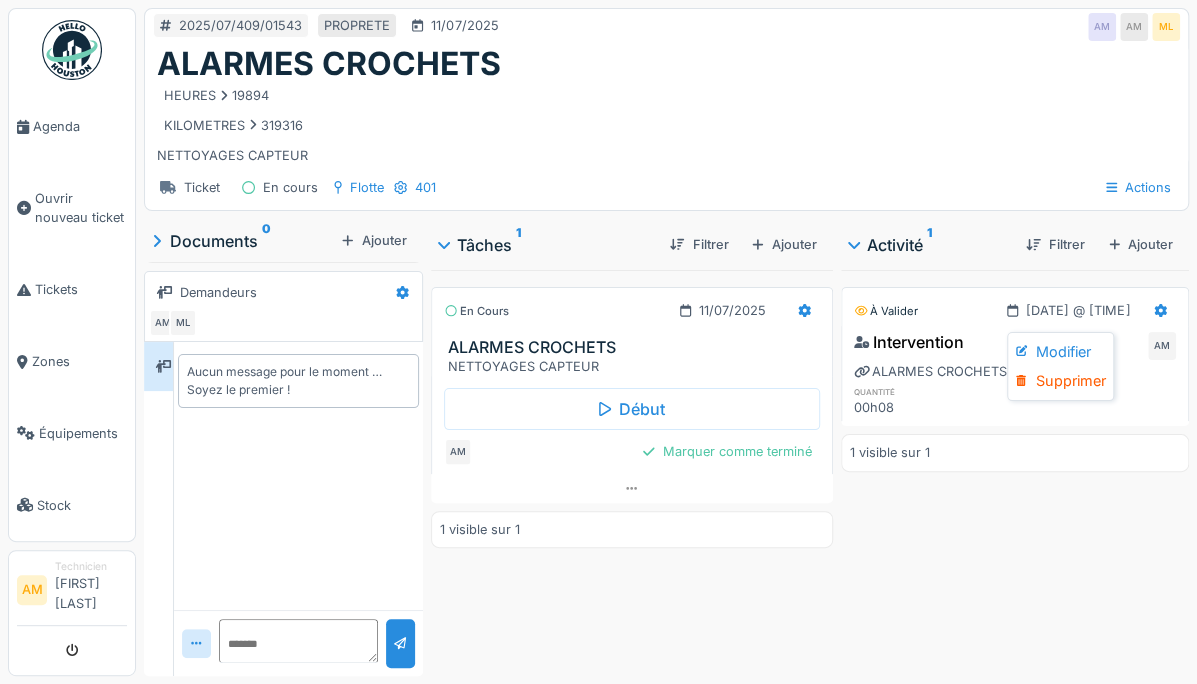 click on "Modifier" at bounding box center [1060, 352] 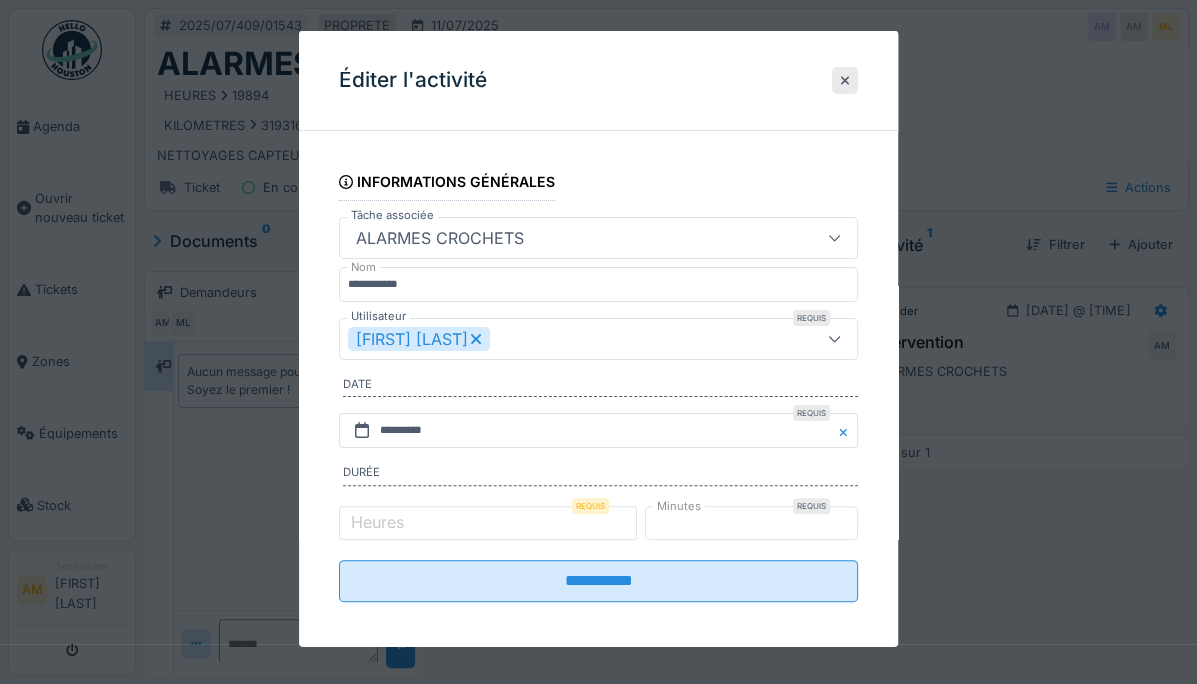 scroll, scrollTop: 14, scrollLeft: 0, axis: vertical 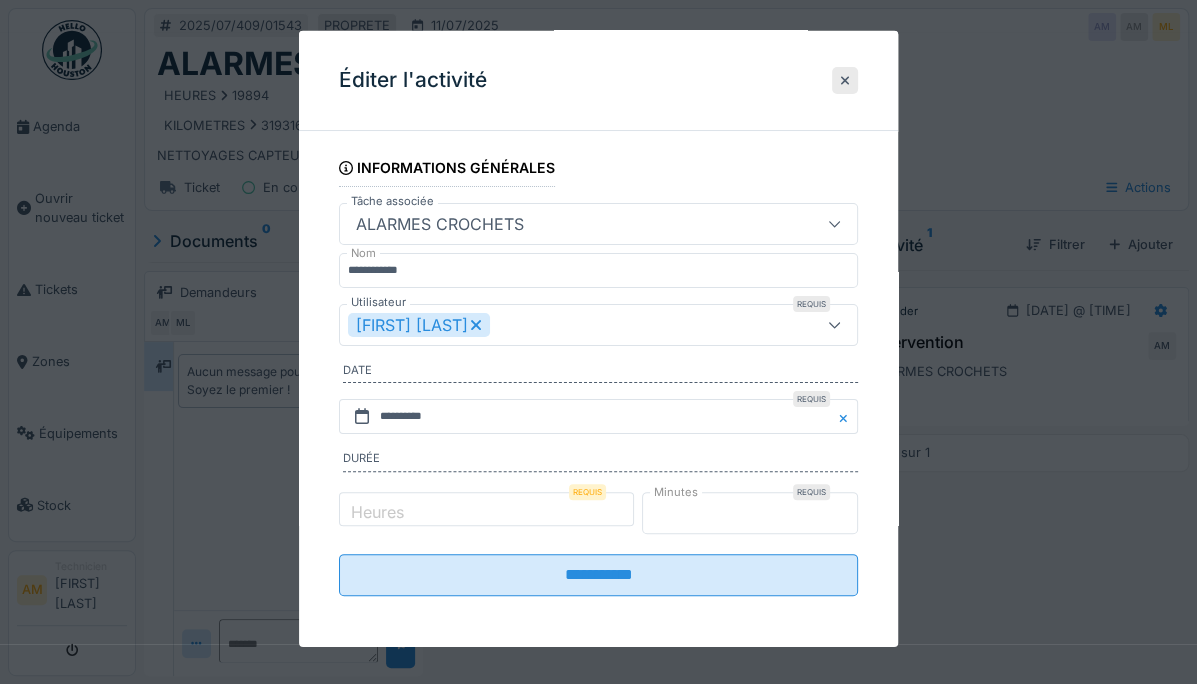 click on "*" at bounding box center (750, 512) 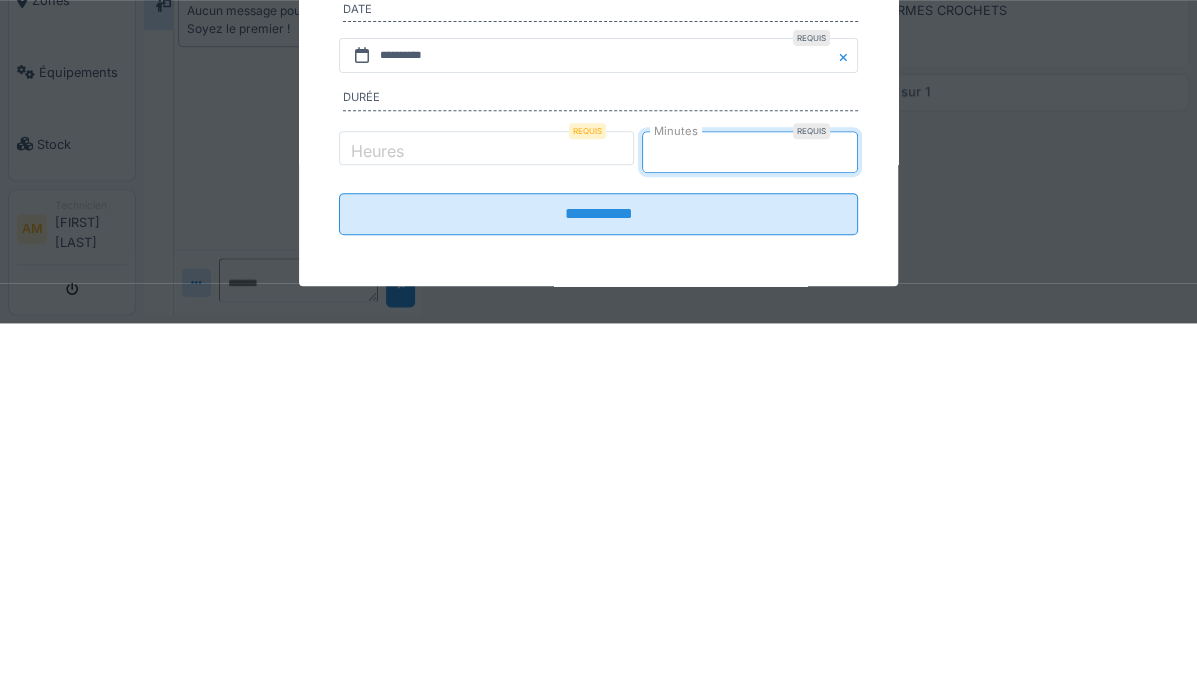 type on "**" 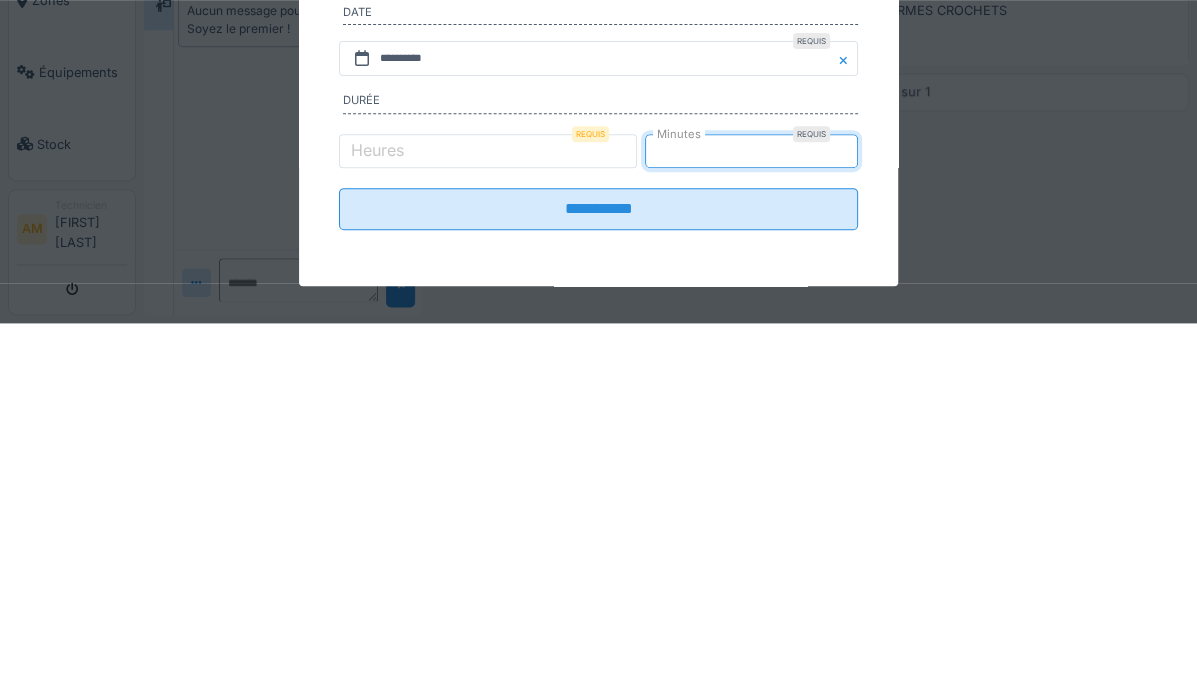 click on "**********" at bounding box center [598, 570] 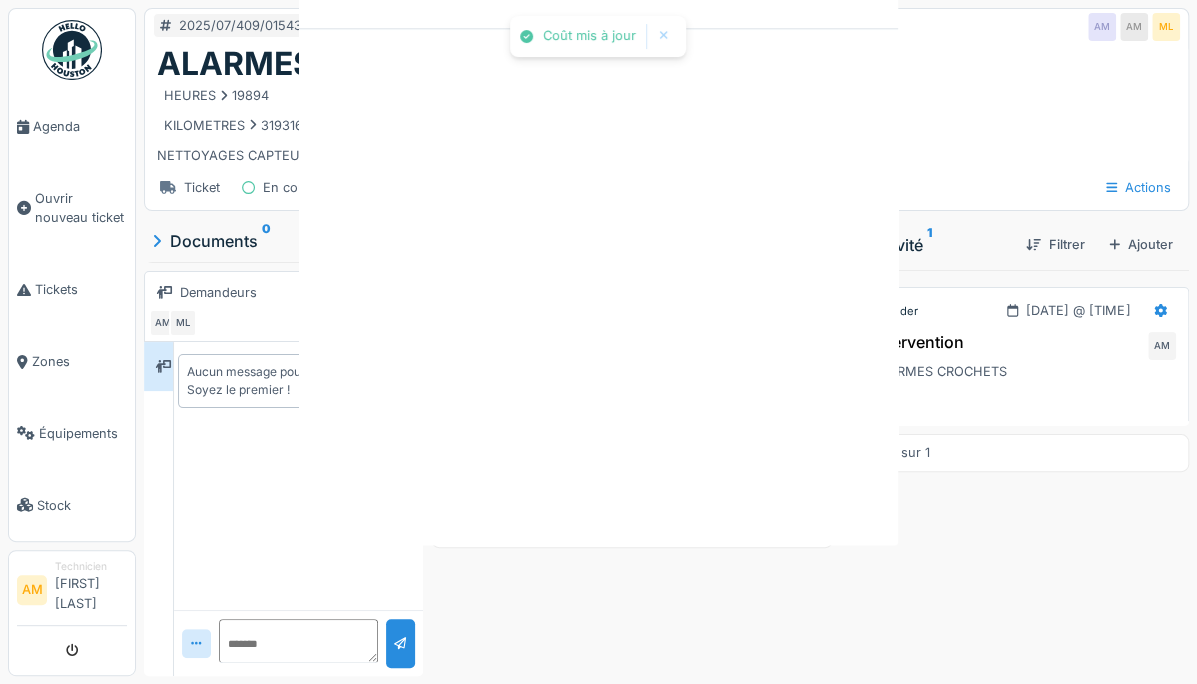 scroll, scrollTop: 0, scrollLeft: 0, axis: both 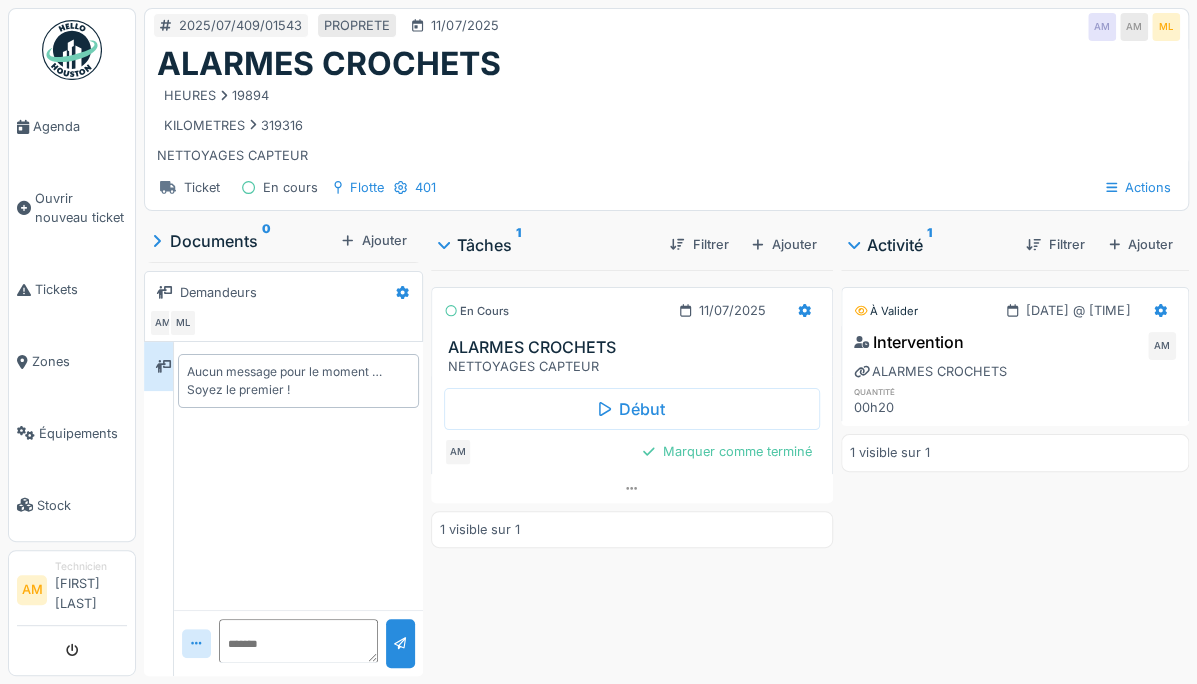 click on "Marquer comme terminé" at bounding box center [727, 451] 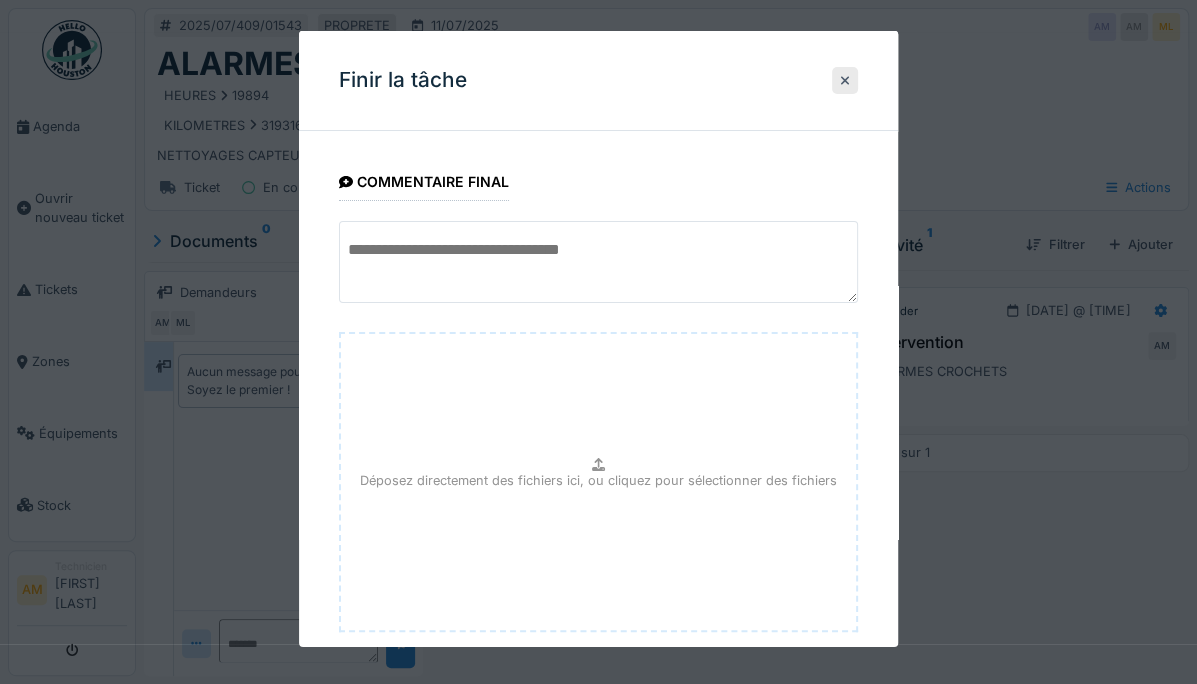 click at bounding box center [598, 262] 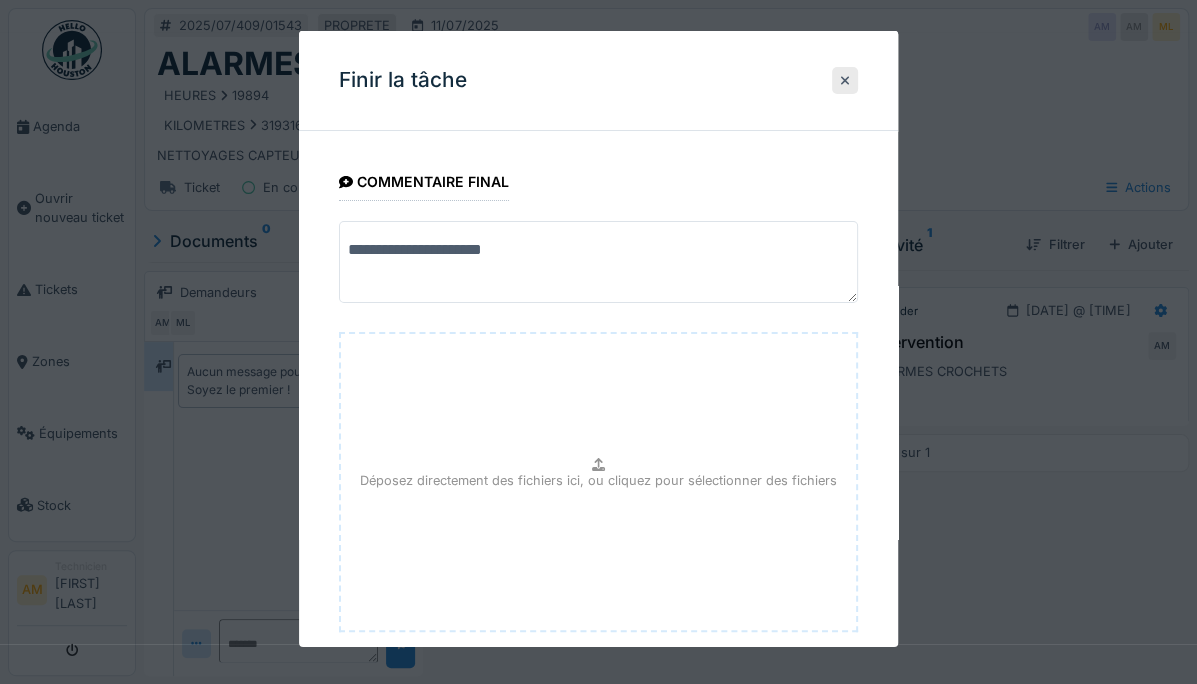 type on "**********" 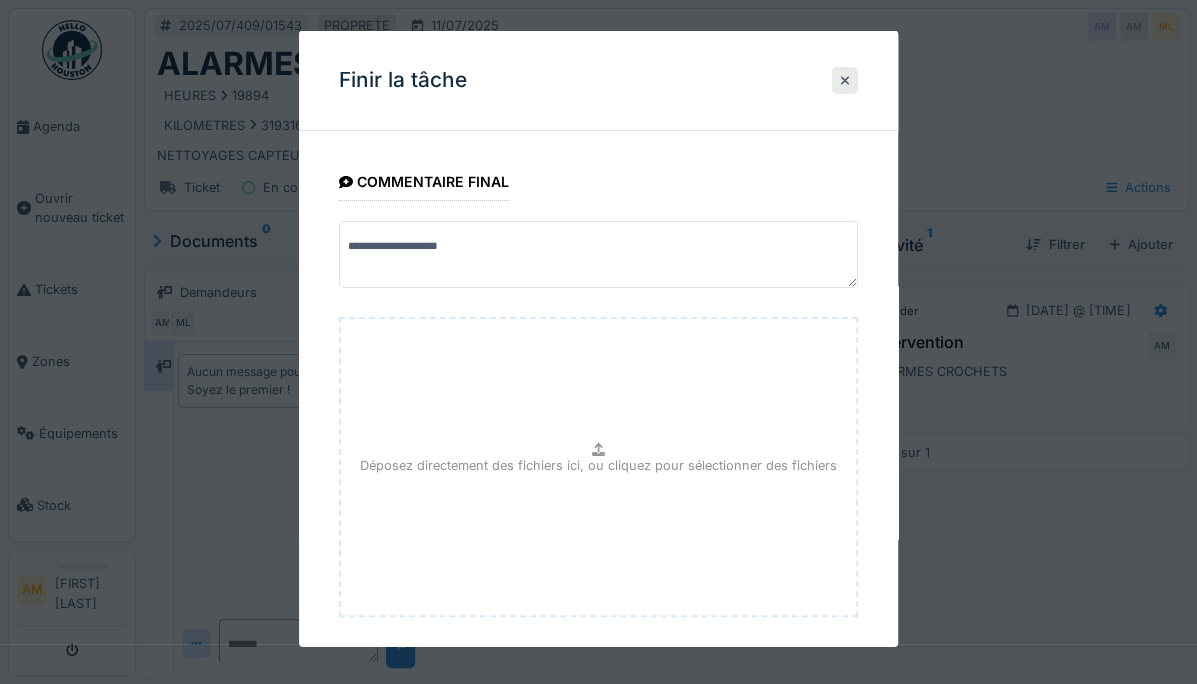 click on "**********" at bounding box center [598, 427] 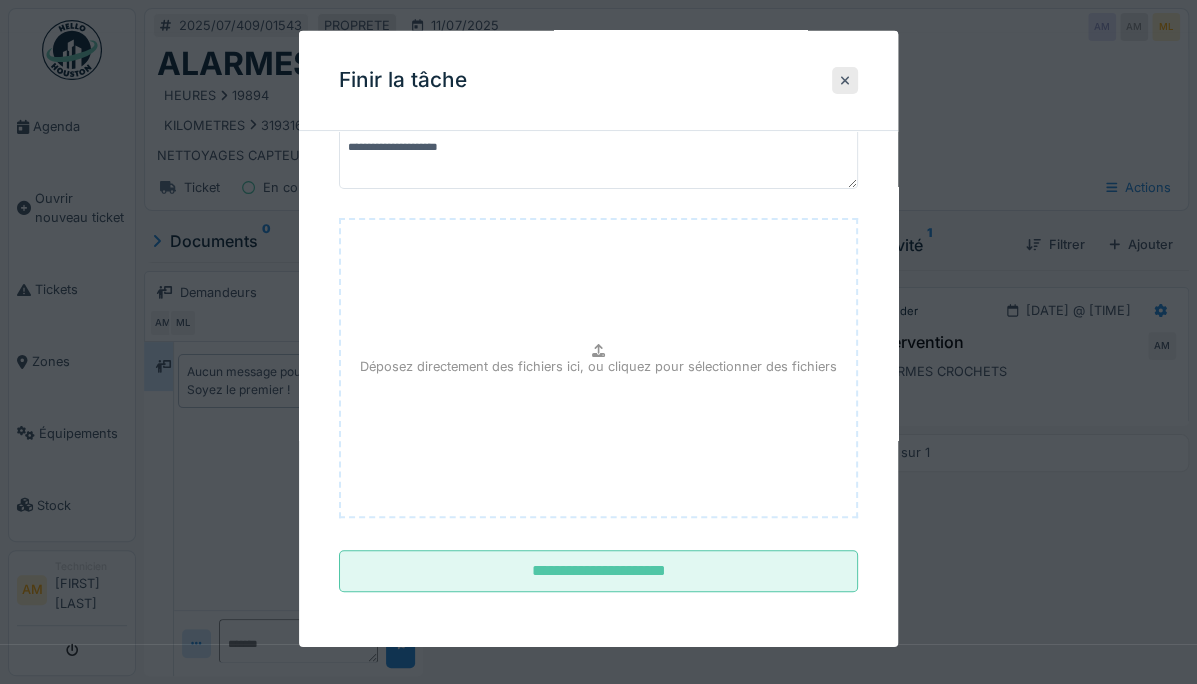 click on "**********" at bounding box center [598, 571] 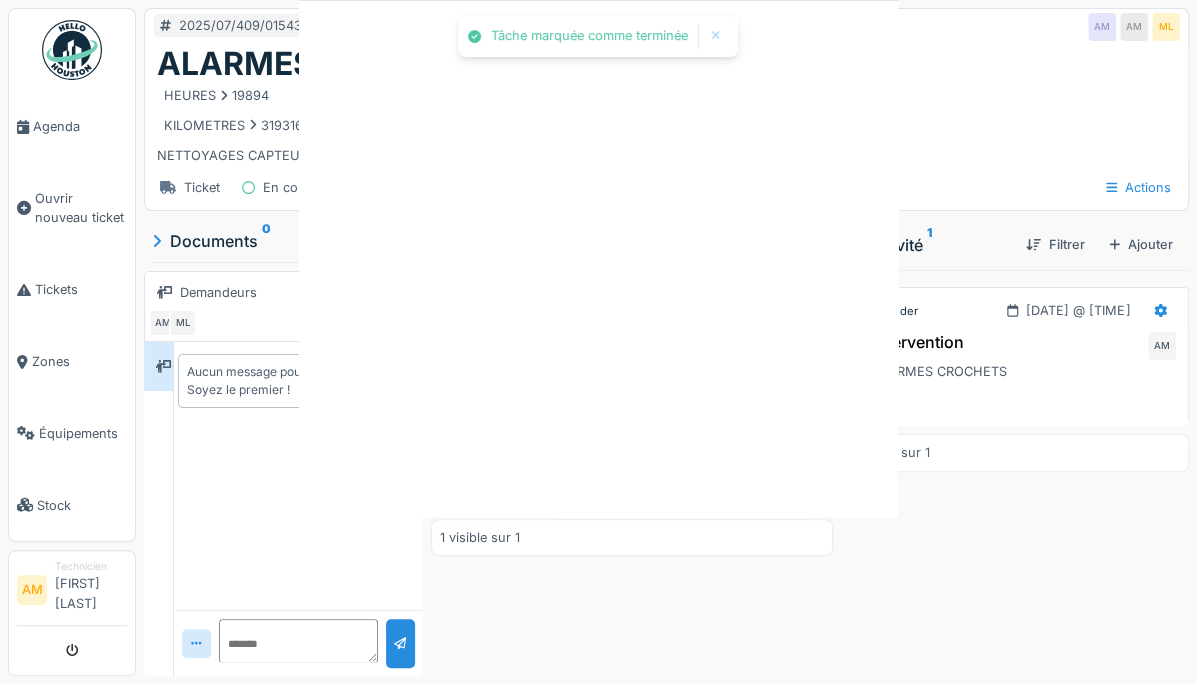 scroll, scrollTop: 0, scrollLeft: 0, axis: both 